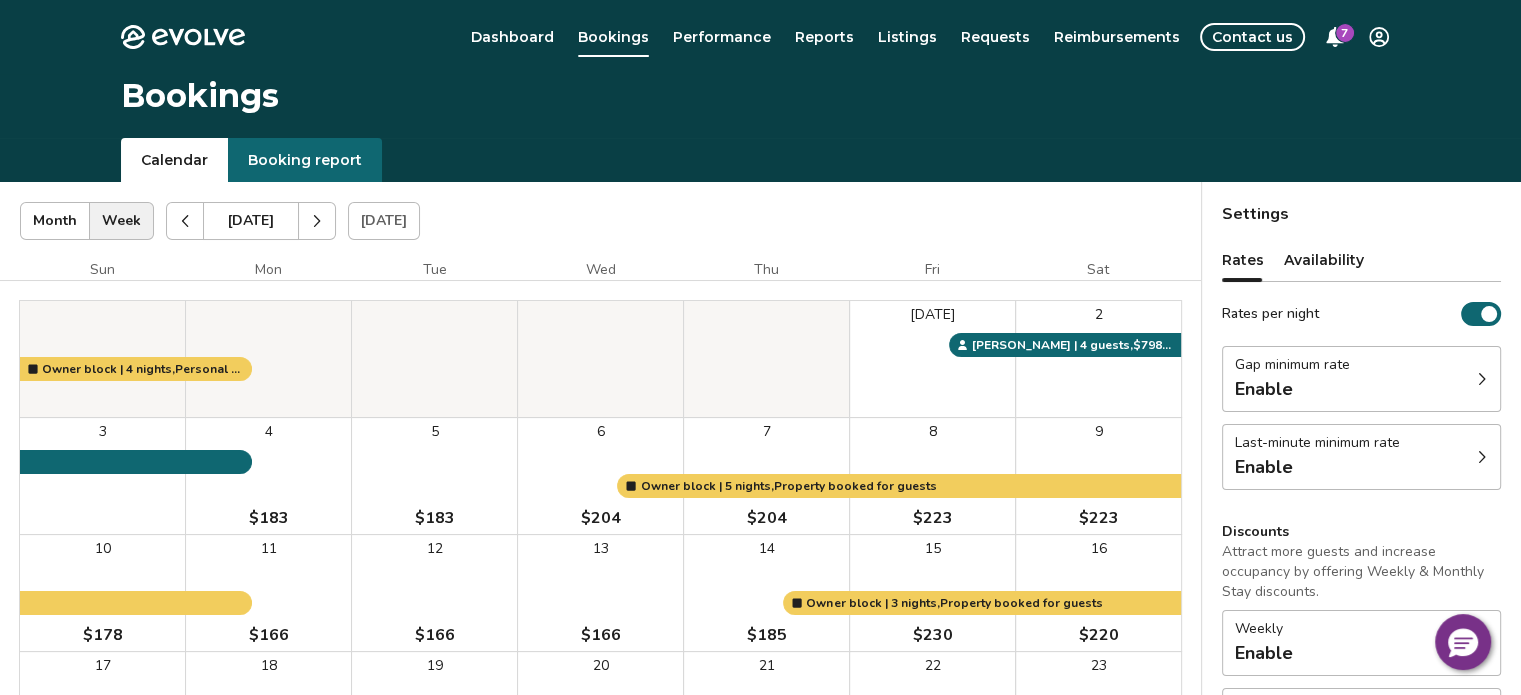 scroll, scrollTop: 100, scrollLeft: 0, axis: vertical 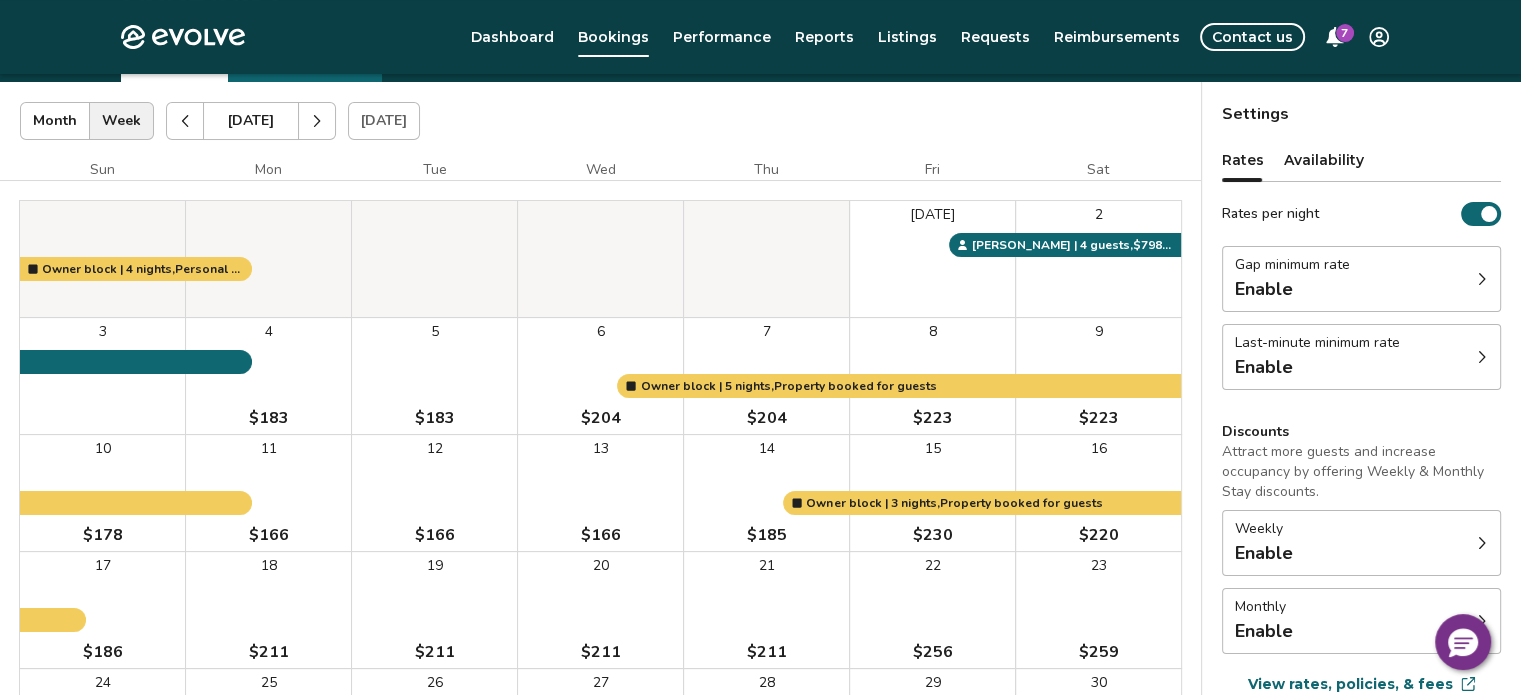 click 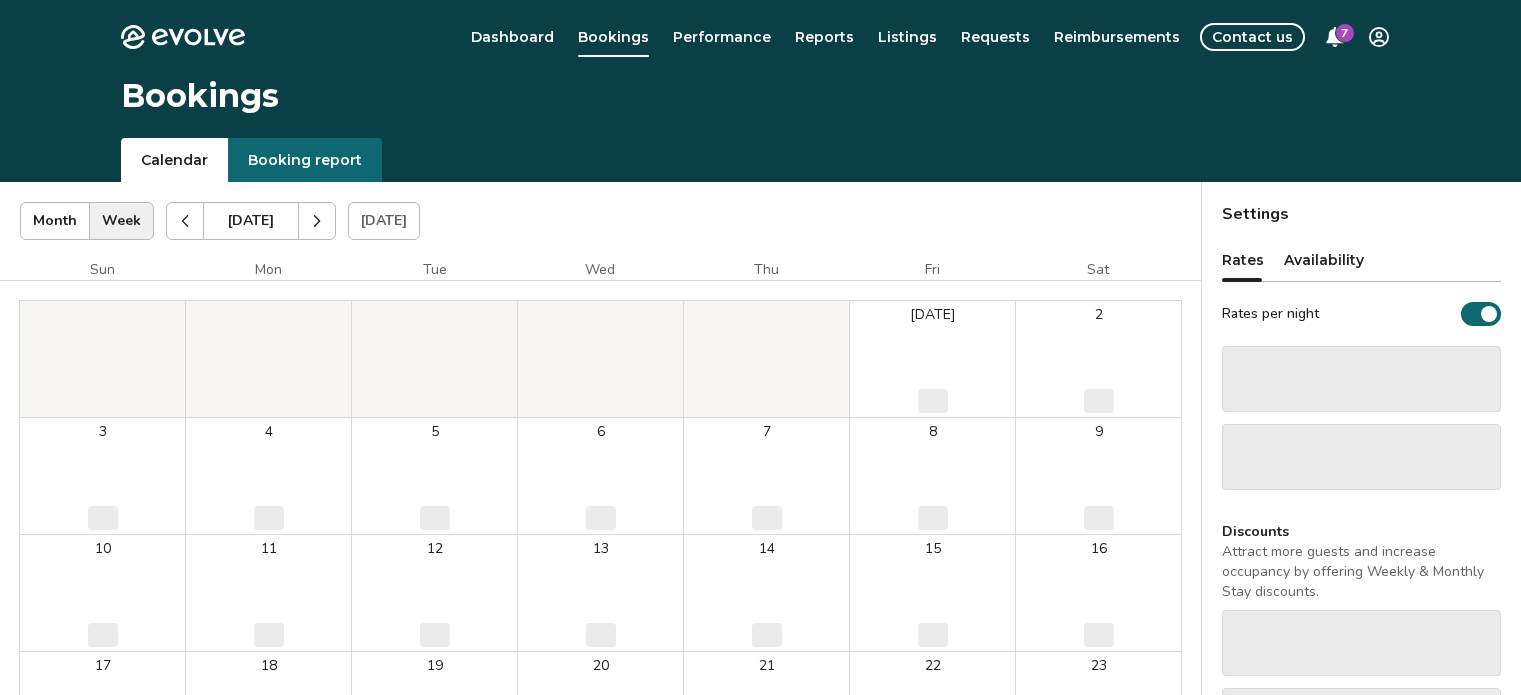 click 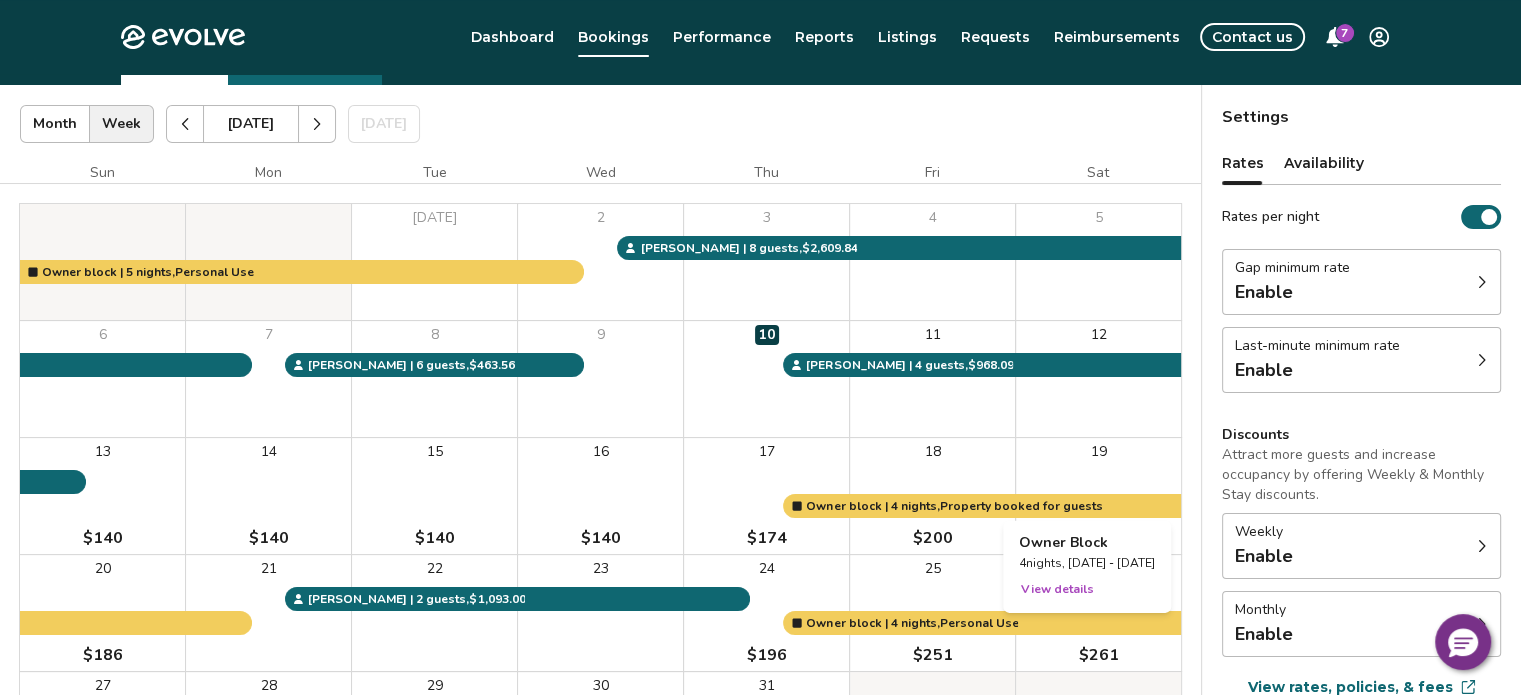 scroll, scrollTop: 100, scrollLeft: 0, axis: vertical 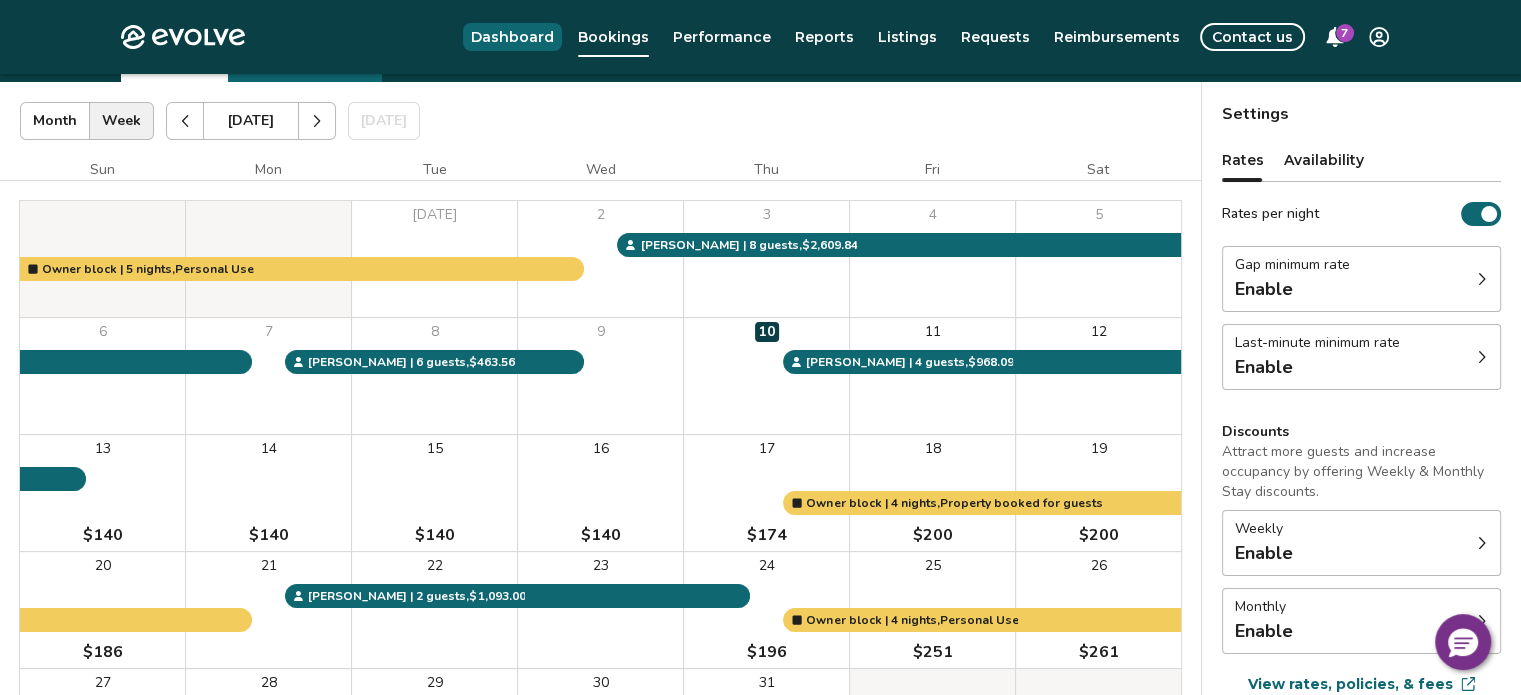 click on "Dashboard" at bounding box center [512, 37] 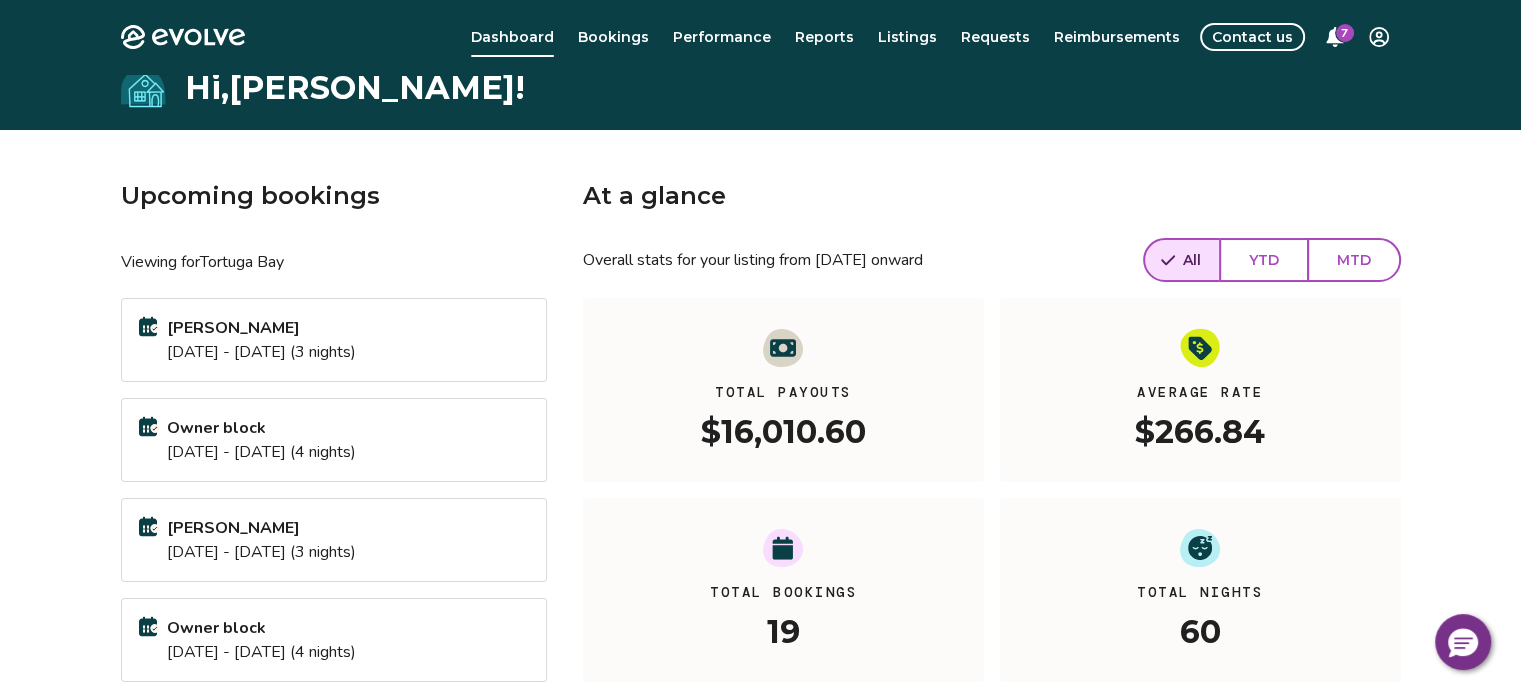 scroll, scrollTop: 0, scrollLeft: 0, axis: both 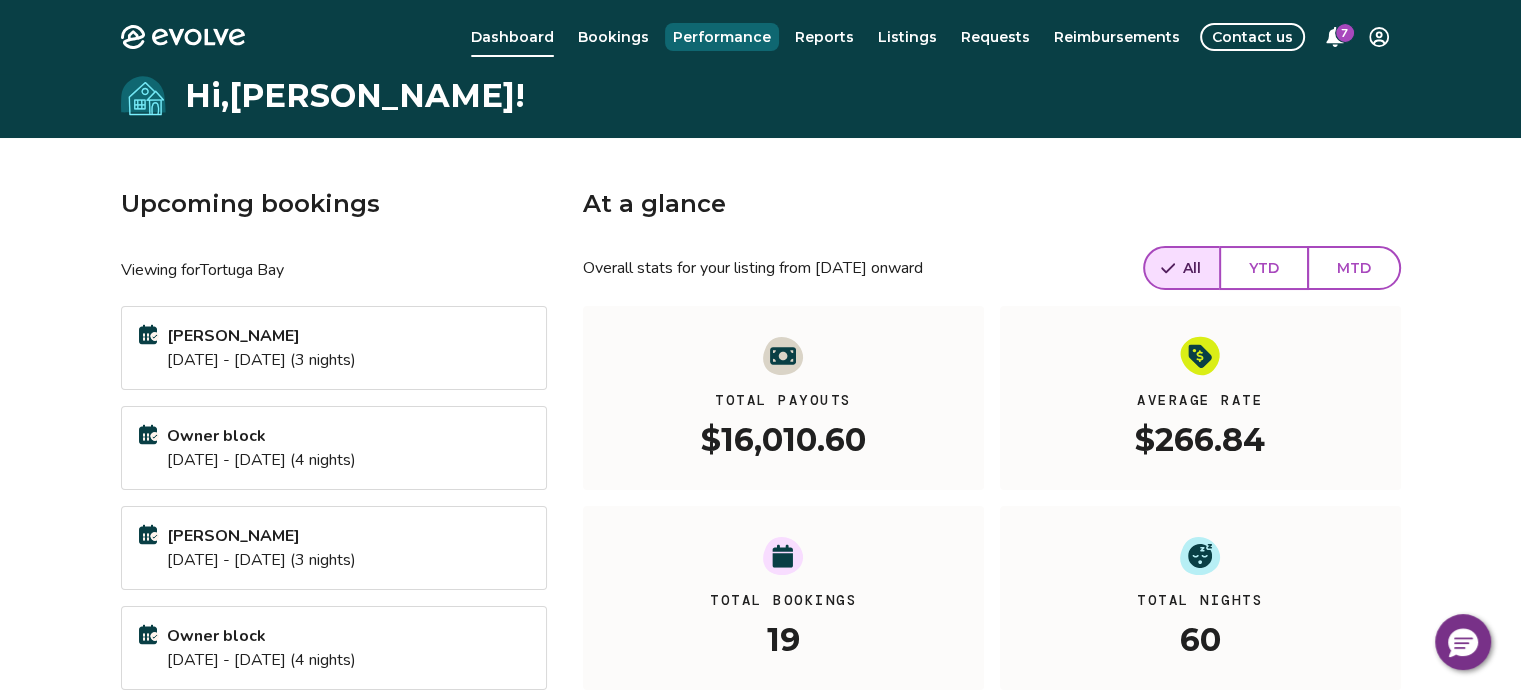 click on "Performance" at bounding box center (722, 37) 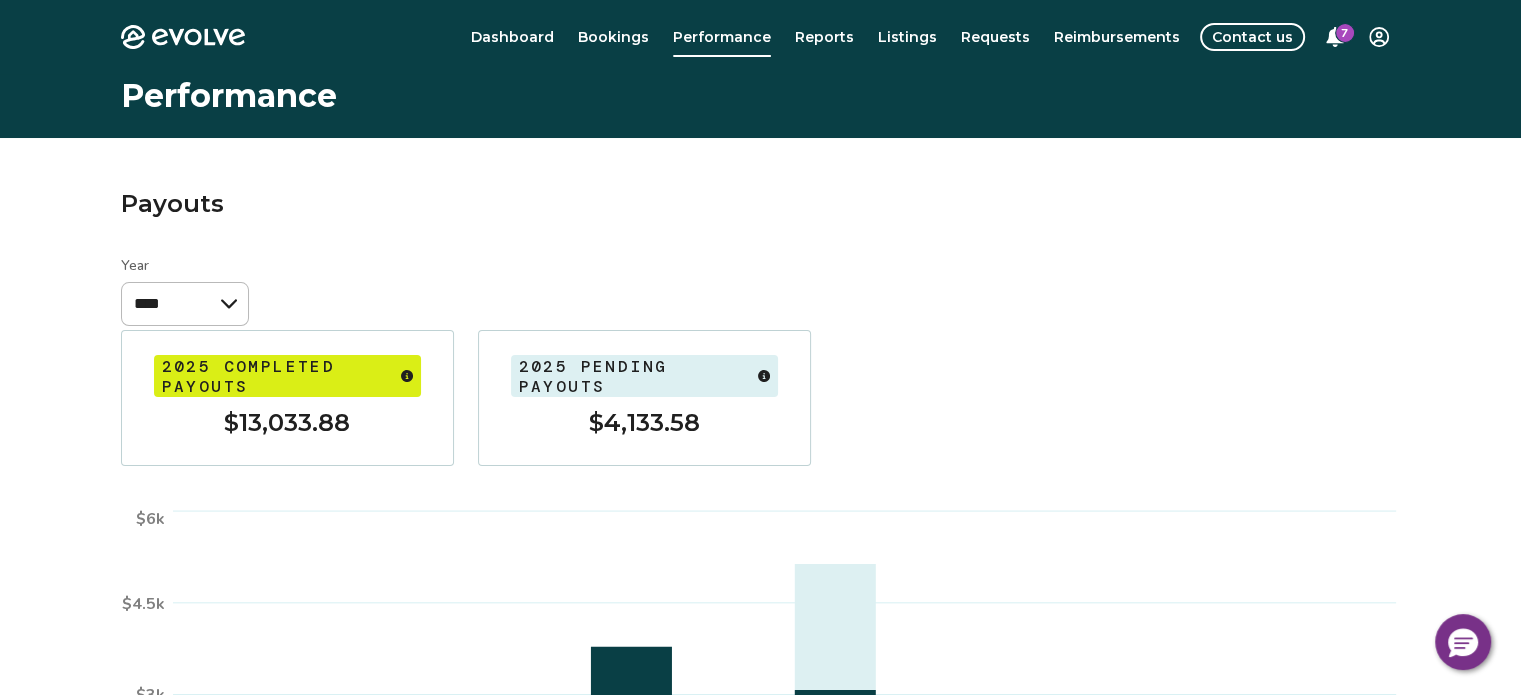 click on "Dashboard Bookings Performance Reports Listings Requests Reimbursements Contact us 7" at bounding box center (835, 37) 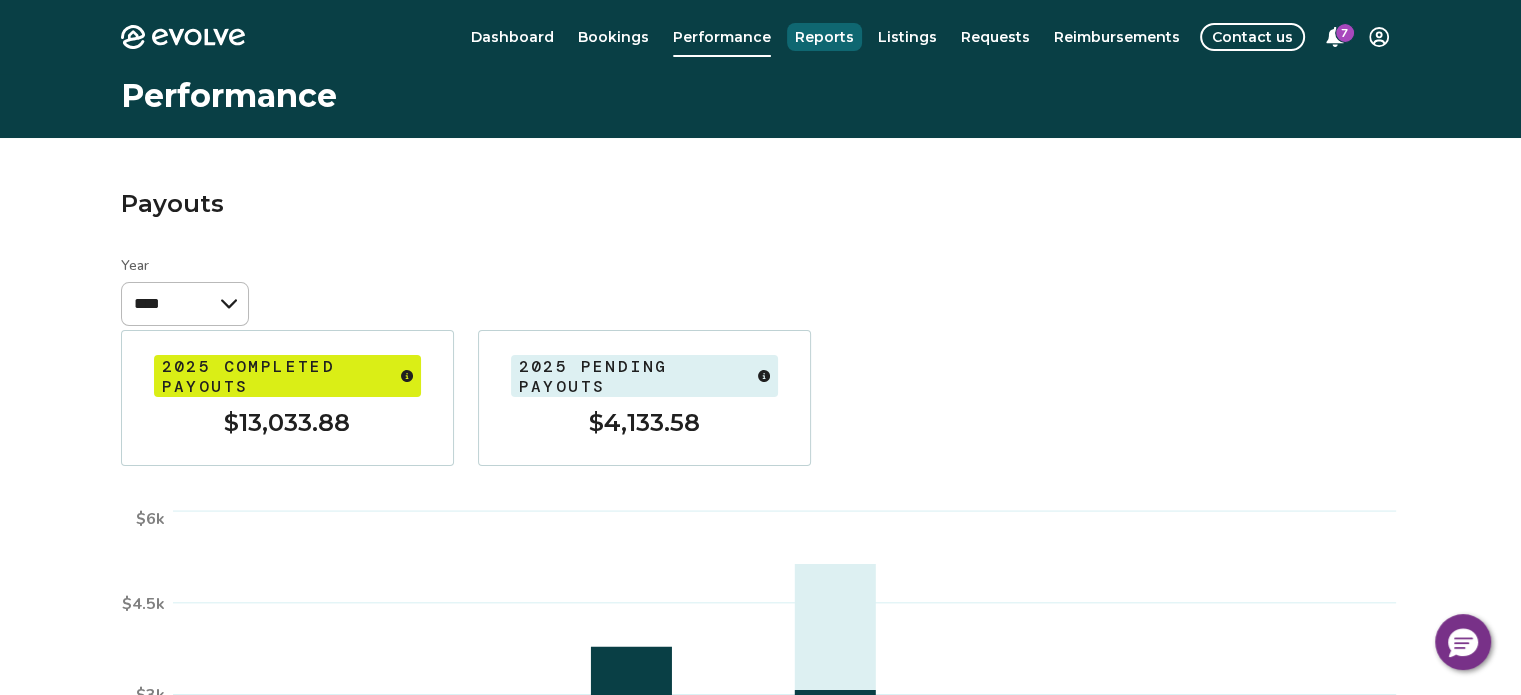 click on "Reports" at bounding box center (824, 37) 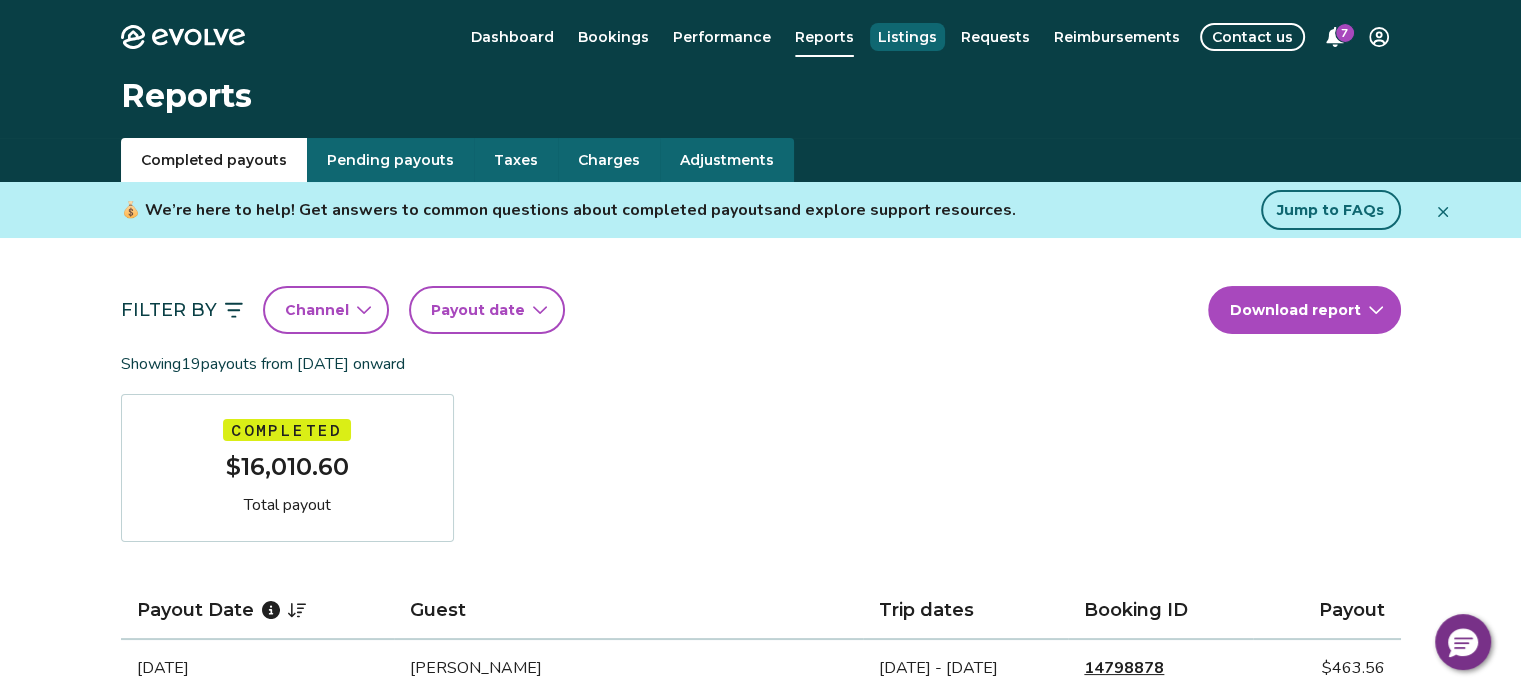 click on "Listings" at bounding box center (907, 37) 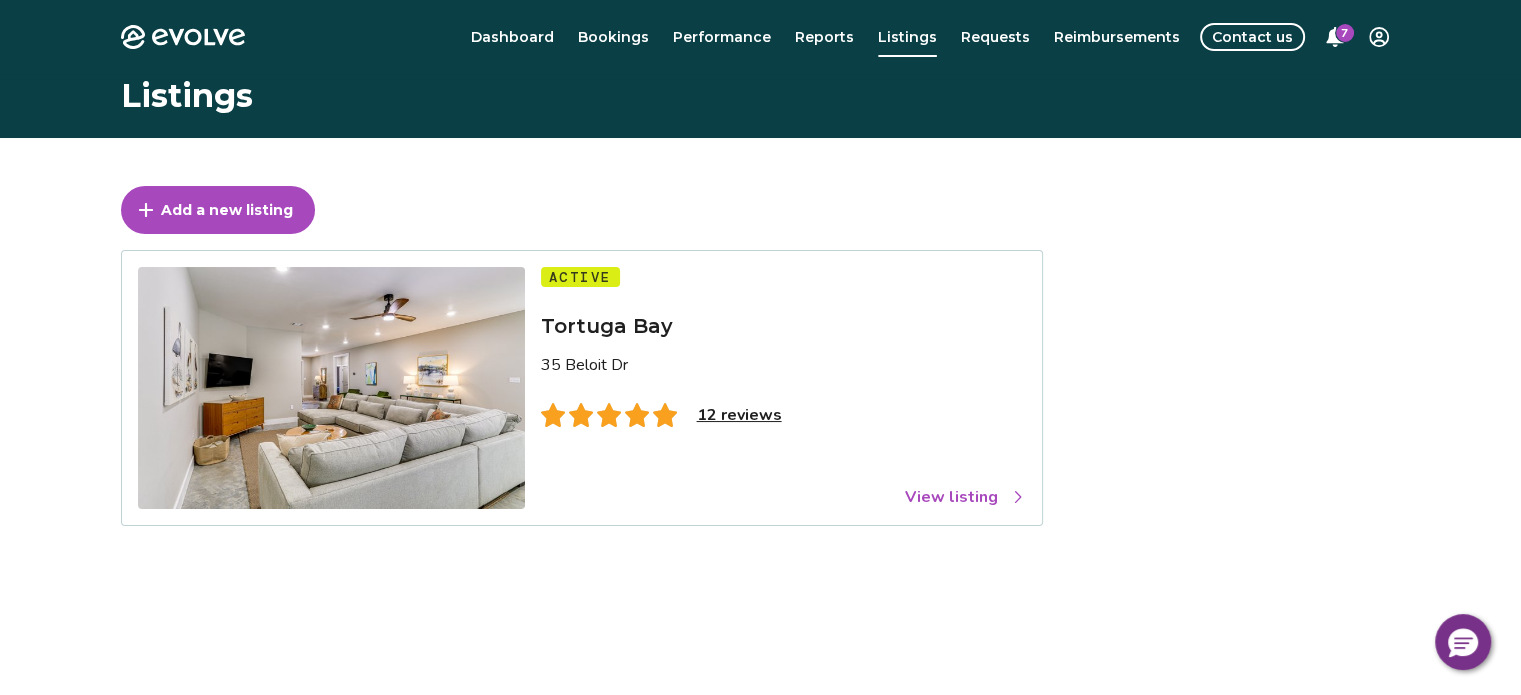 click on "12 reviews" at bounding box center [739, 415] 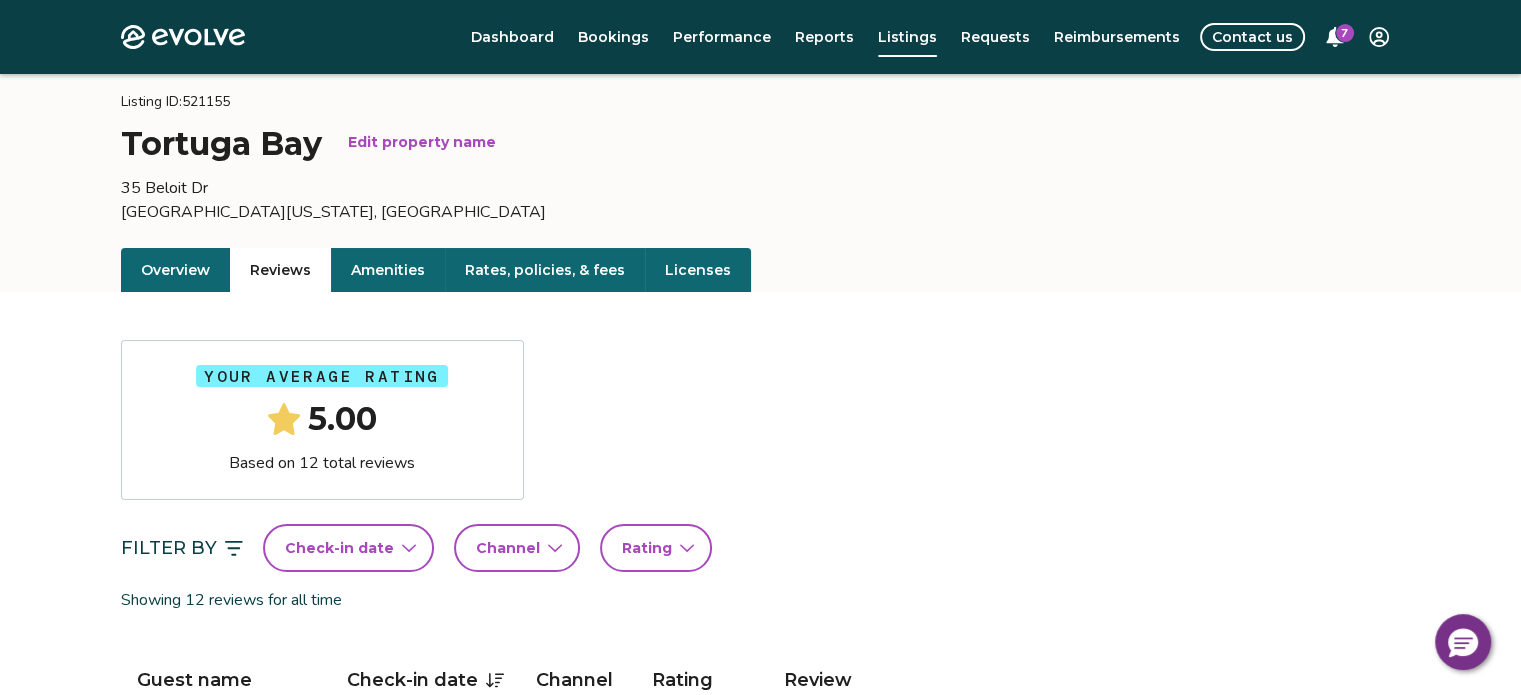 scroll, scrollTop: 0, scrollLeft: 0, axis: both 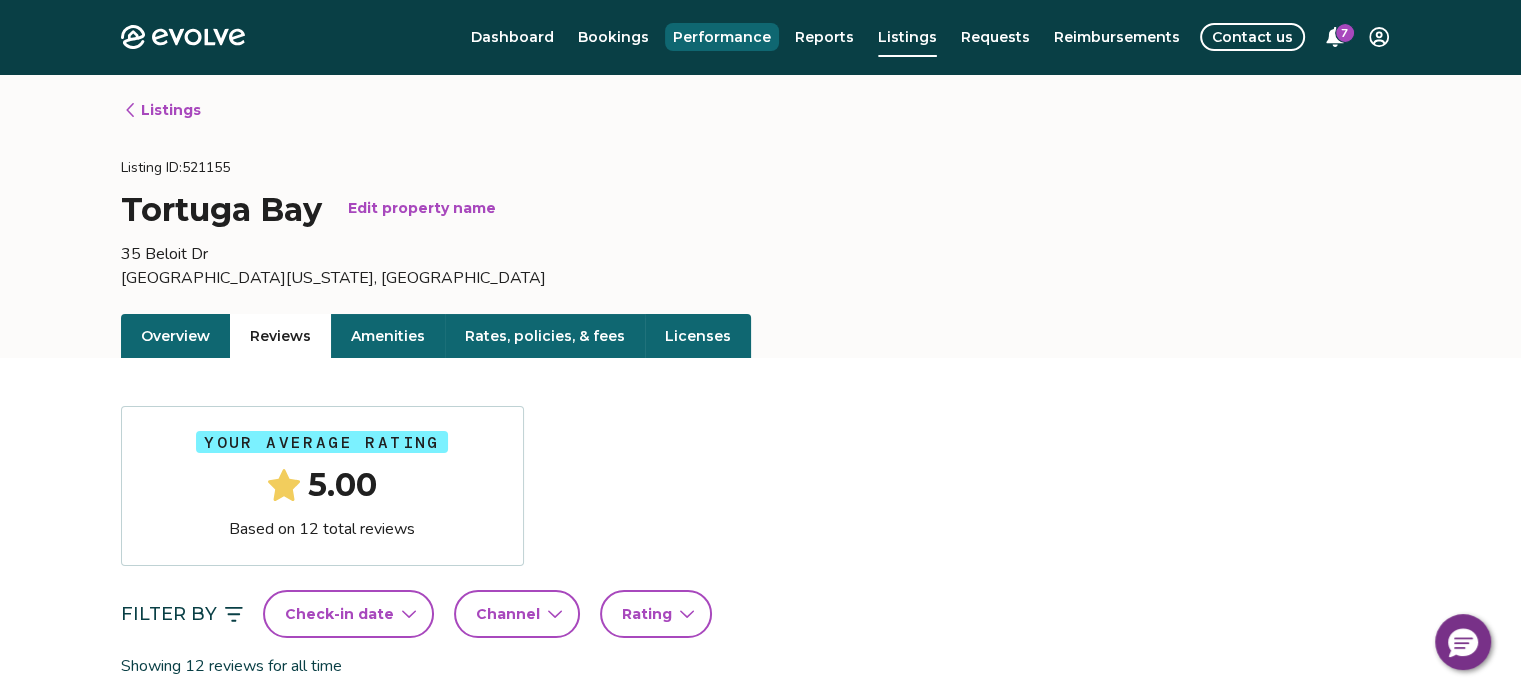click on "Performance" at bounding box center [722, 37] 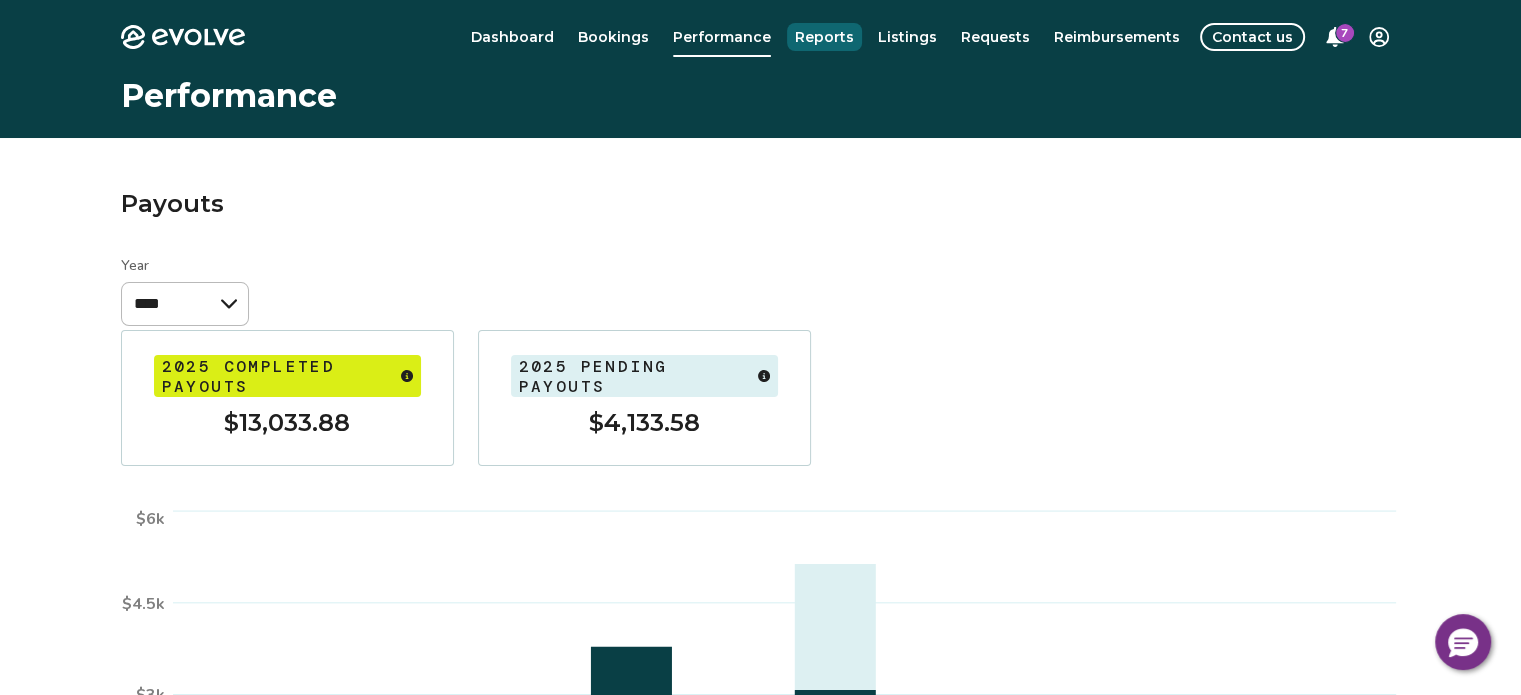 click on "Reports" at bounding box center [824, 37] 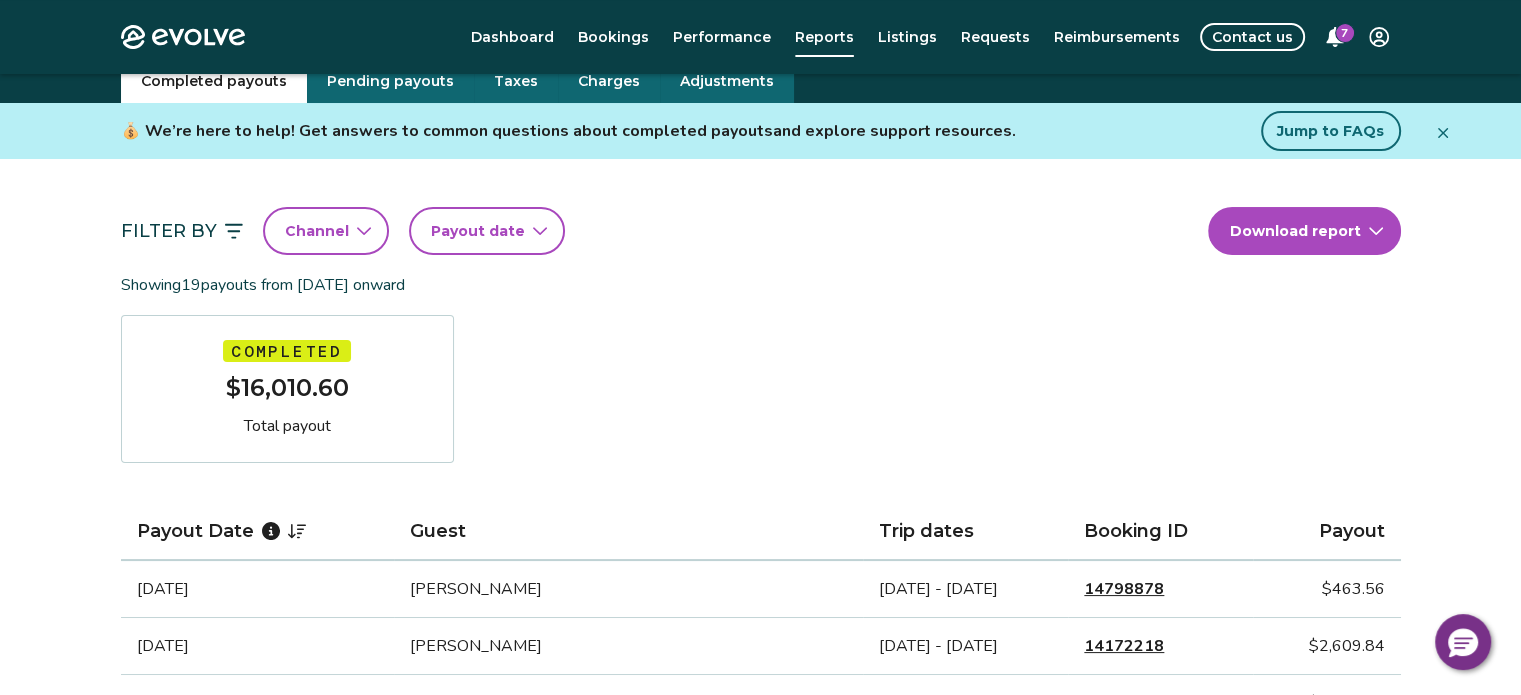 scroll, scrollTop: 0, scrollLeft: 0, axis: both 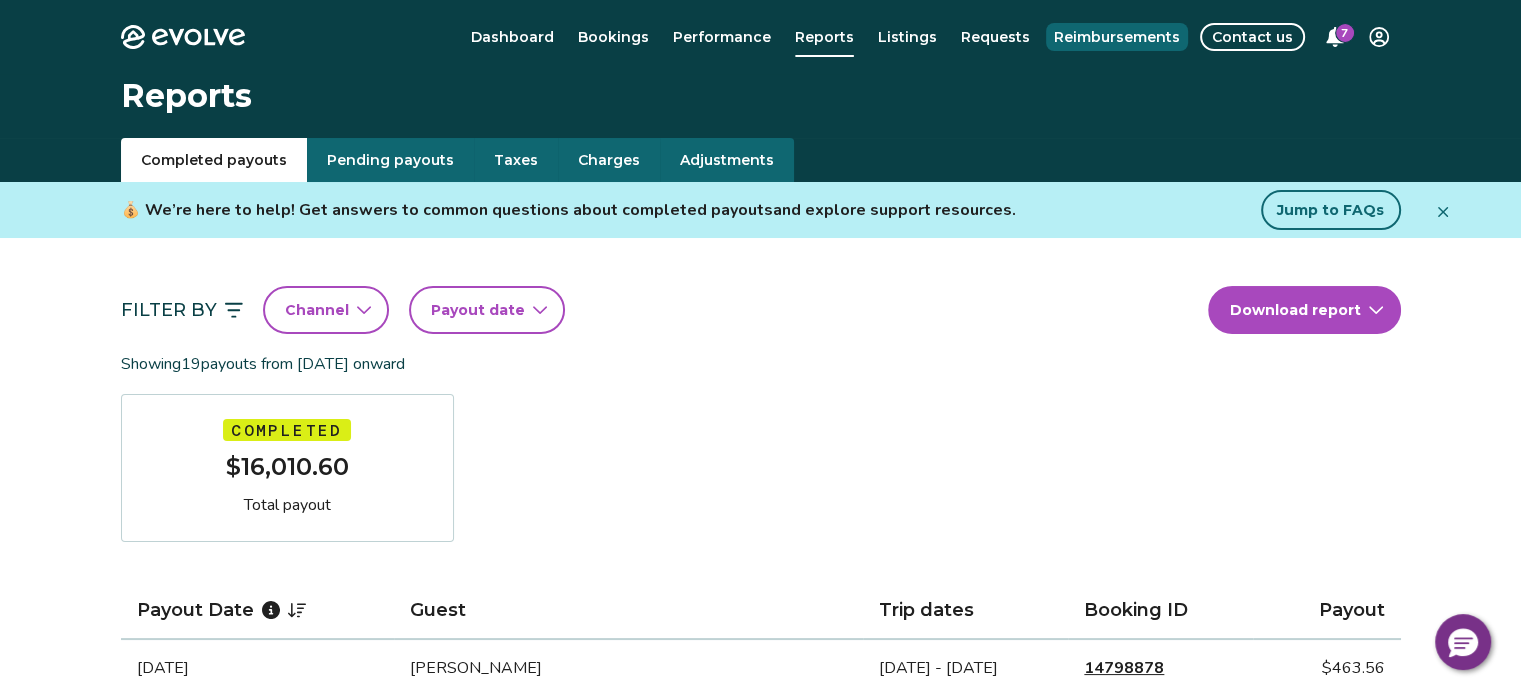 click on "Reimbursements" at bounding box center (1117, 37) 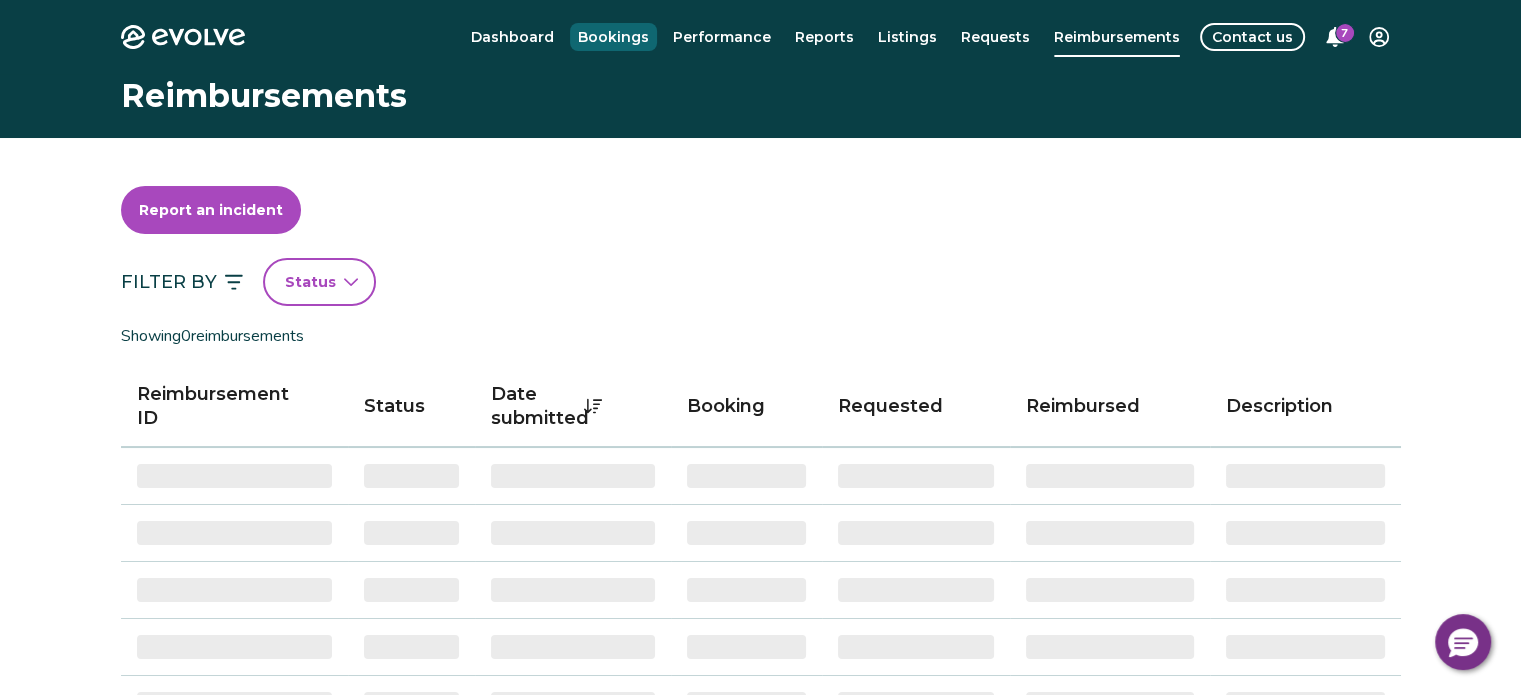 click on "Bookings" at bounding box center (613, 37) 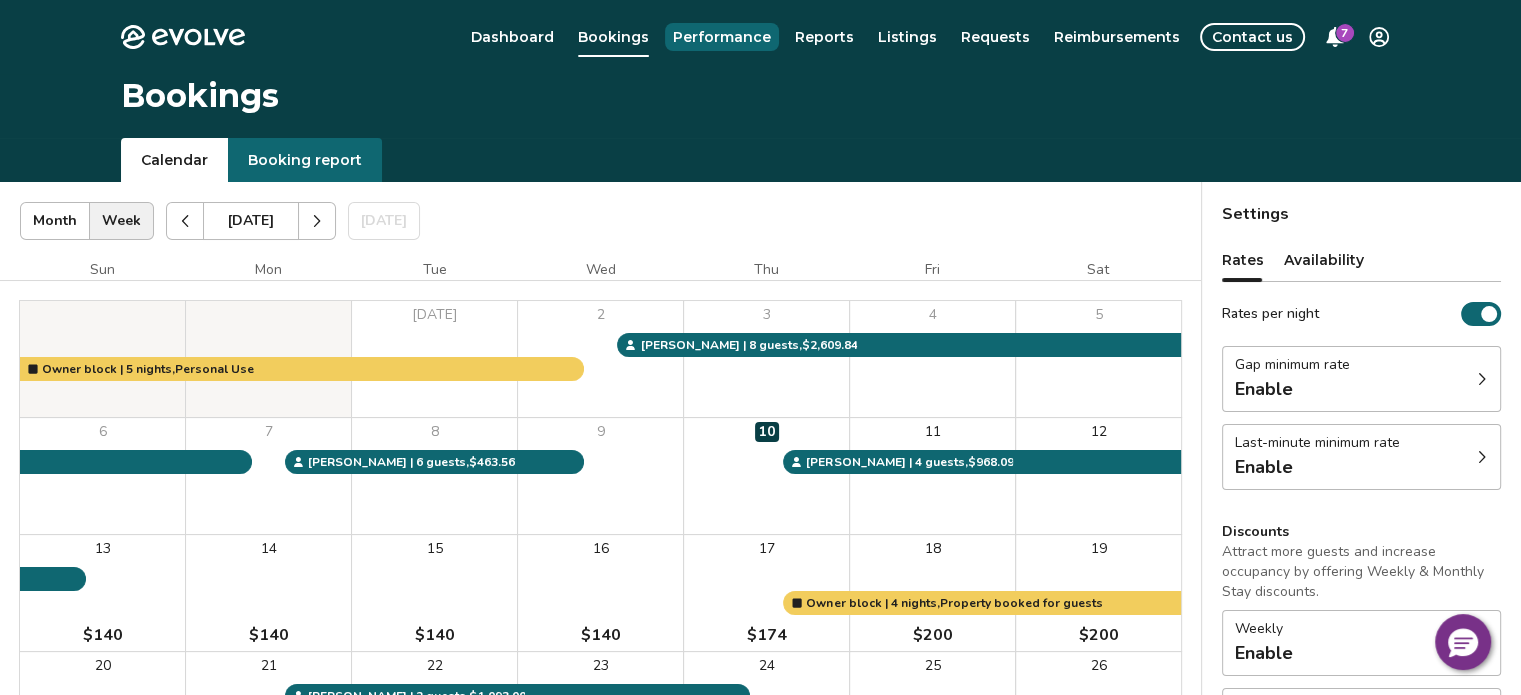 click on "Performance" at bounding box center [722, 37] 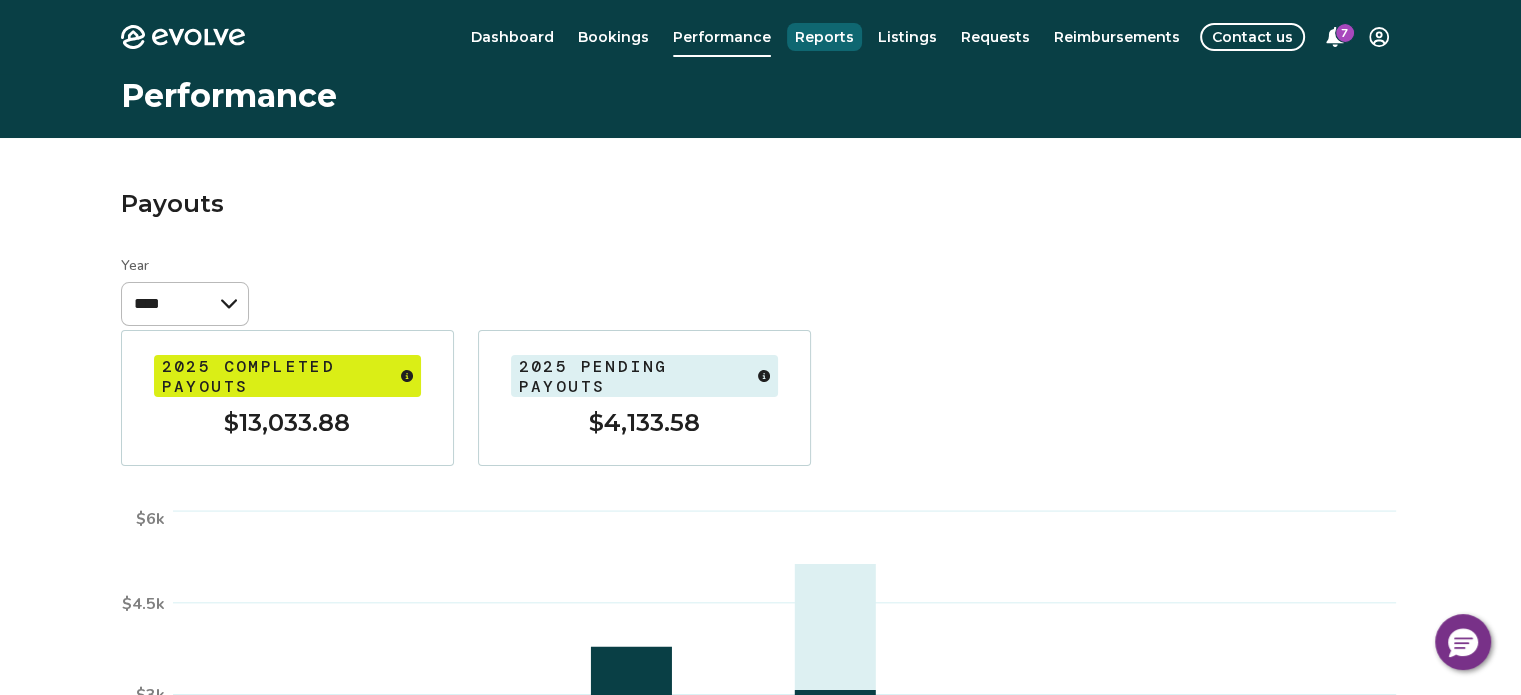 click on "Reports" at bounding box center [824, 37] 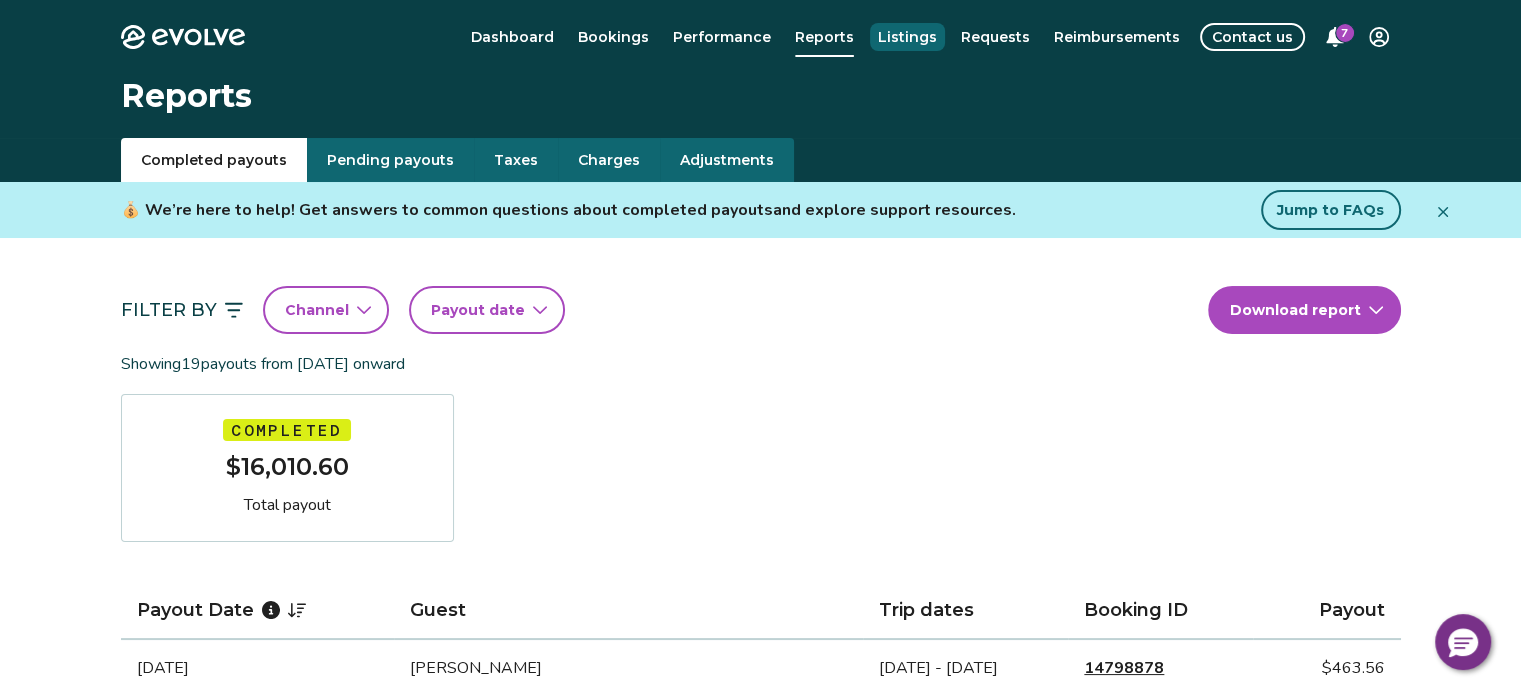 click on "Listings" at bounding box center [907, 37] 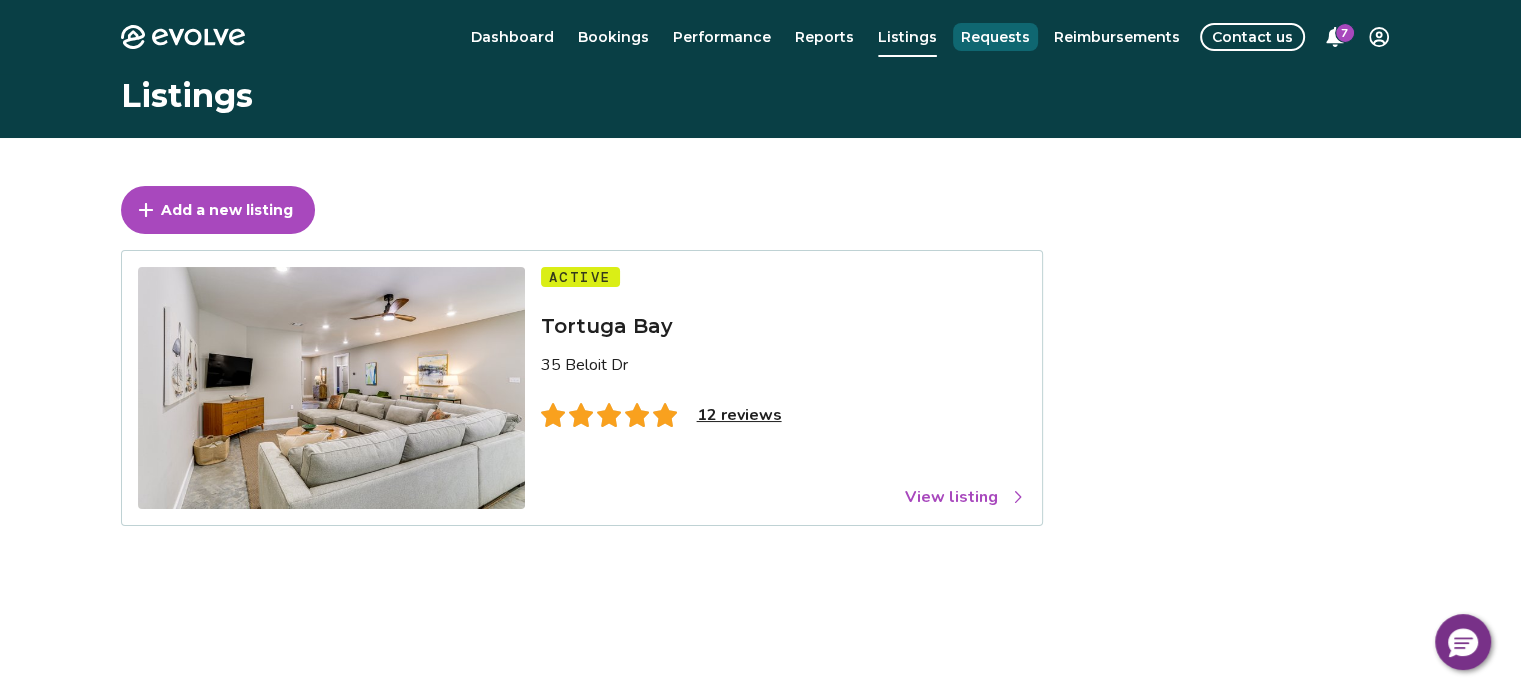 click on "Requests" at bounding box center [995, 37] 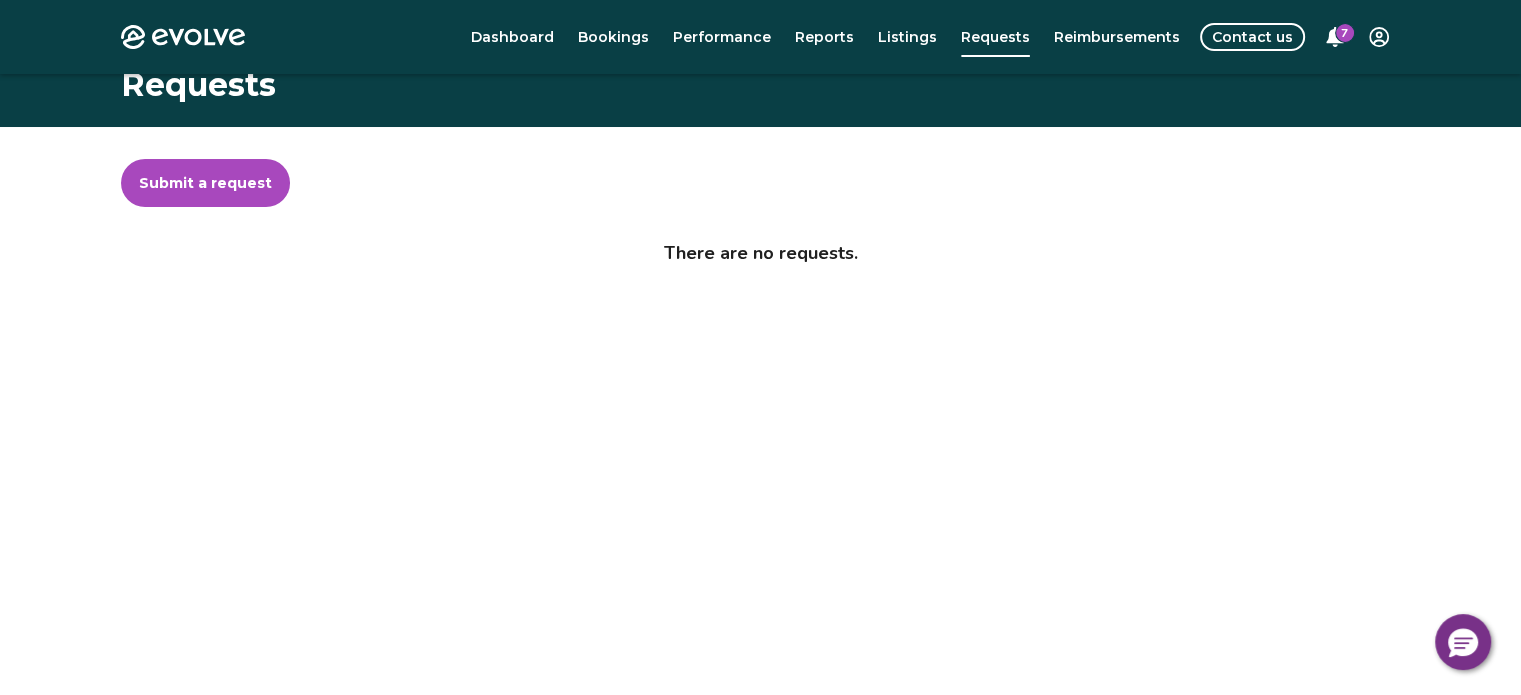 scroll, scrollTop: 0, scrollLeft: 0, axis: both 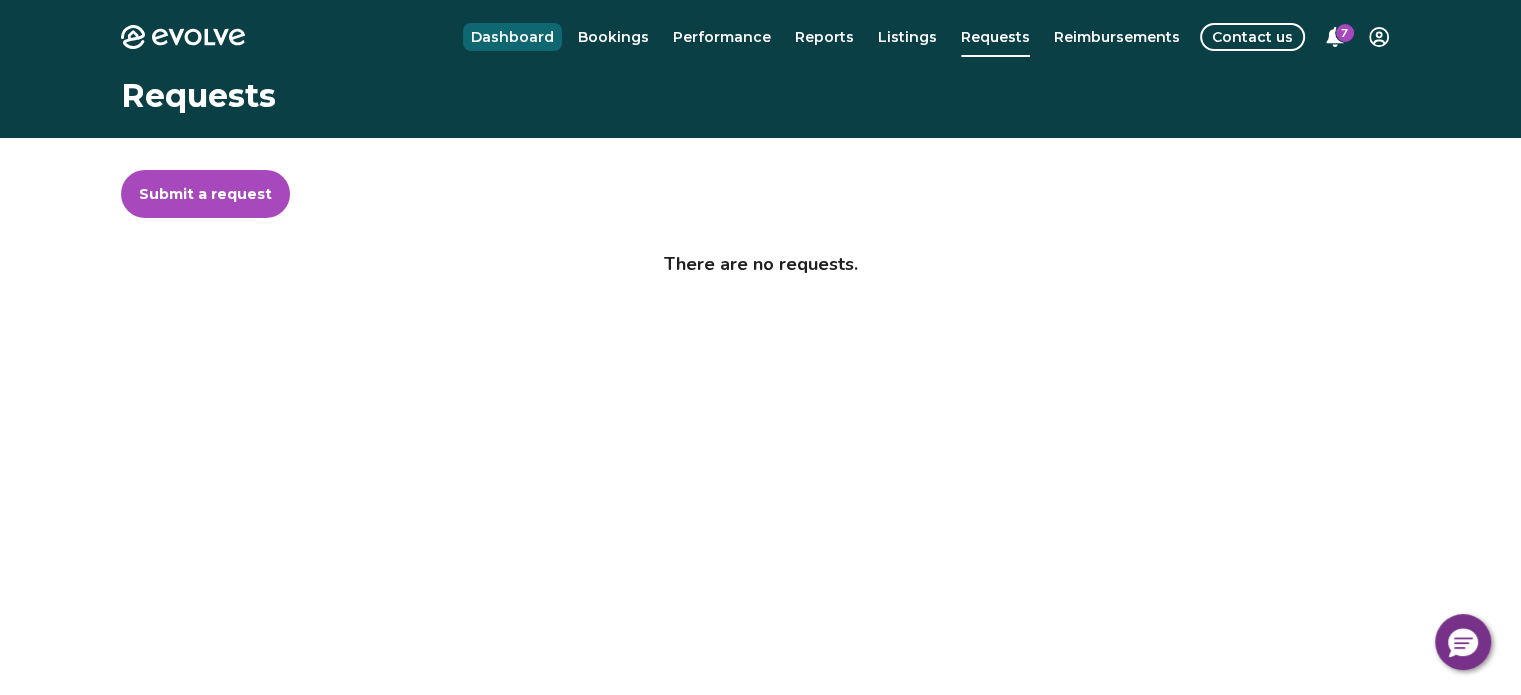 click on "Dashboard" at bounding box center [512, 37] 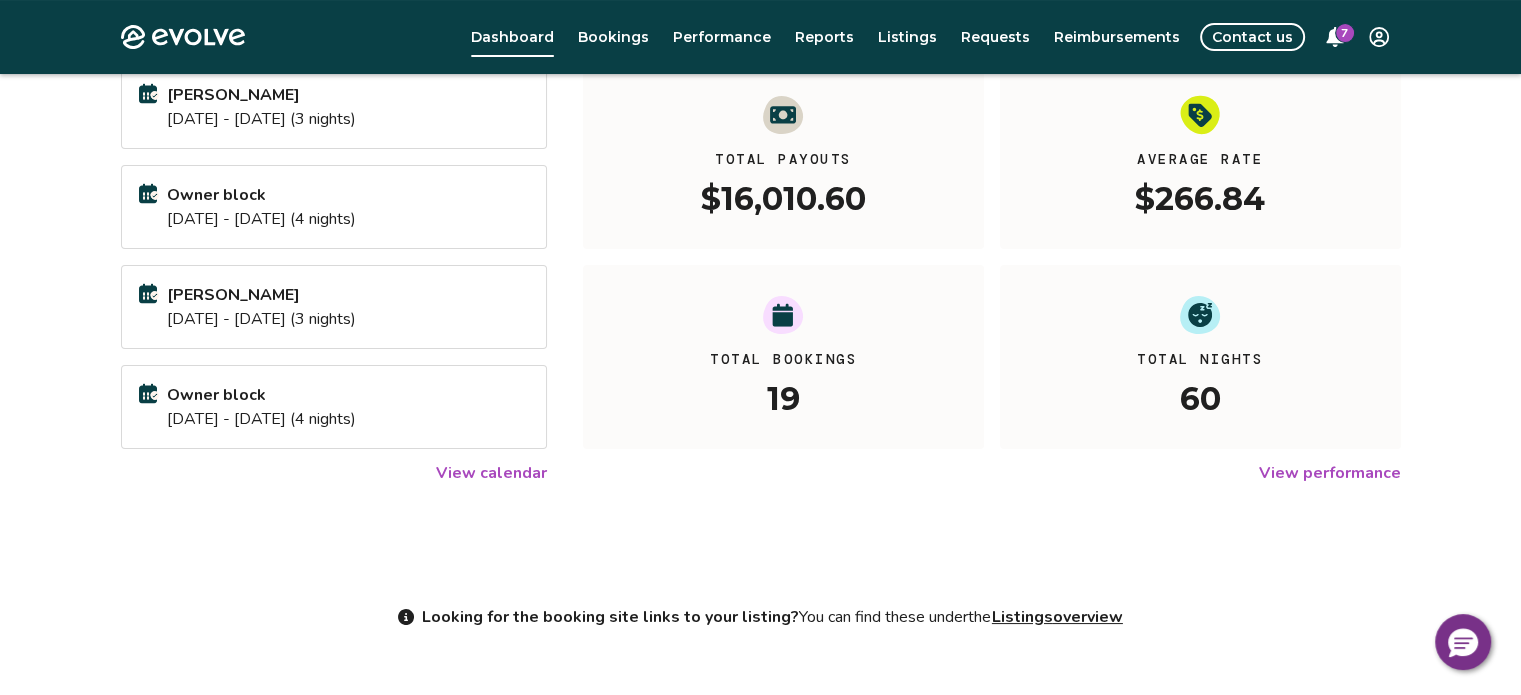 scroll, scrollTop: 0, scrollLeft: 0, axis: both 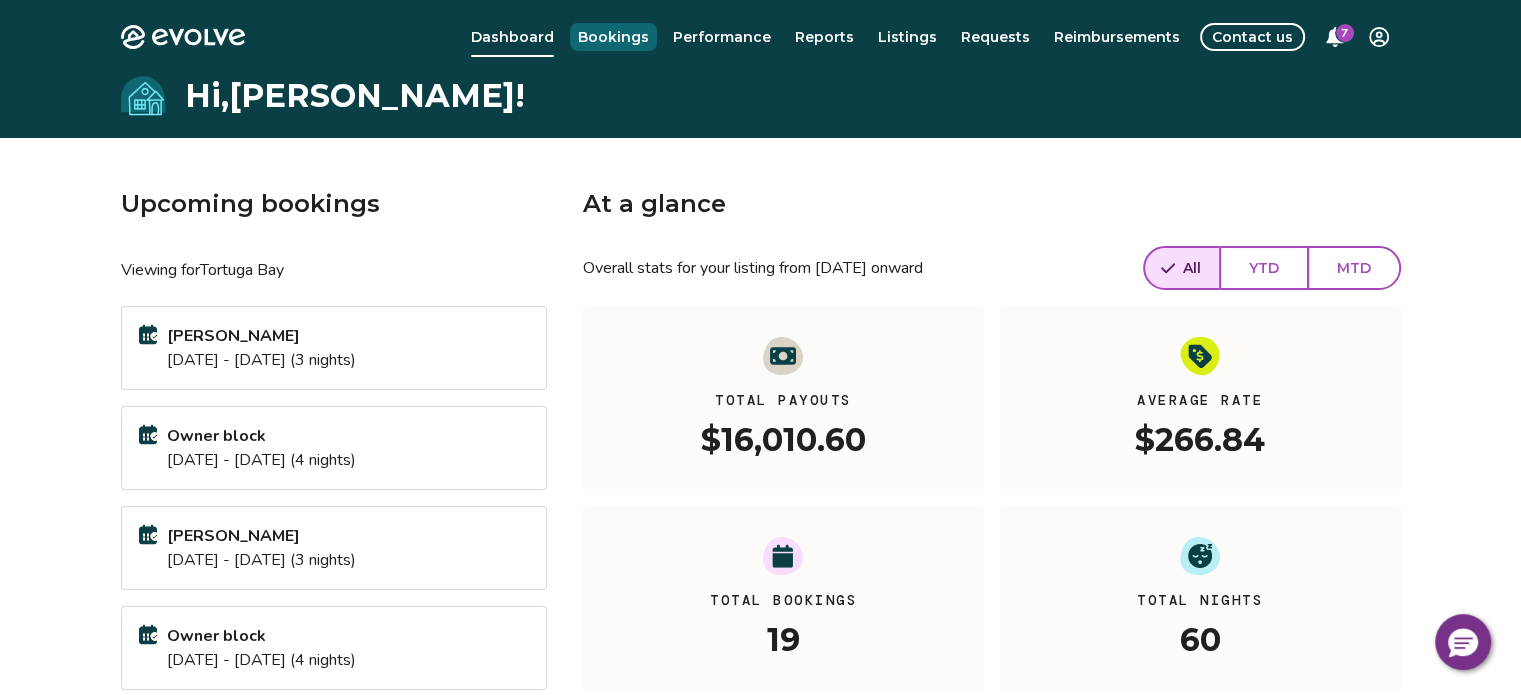 click on "Bookings" at bounding box center (613, 37) 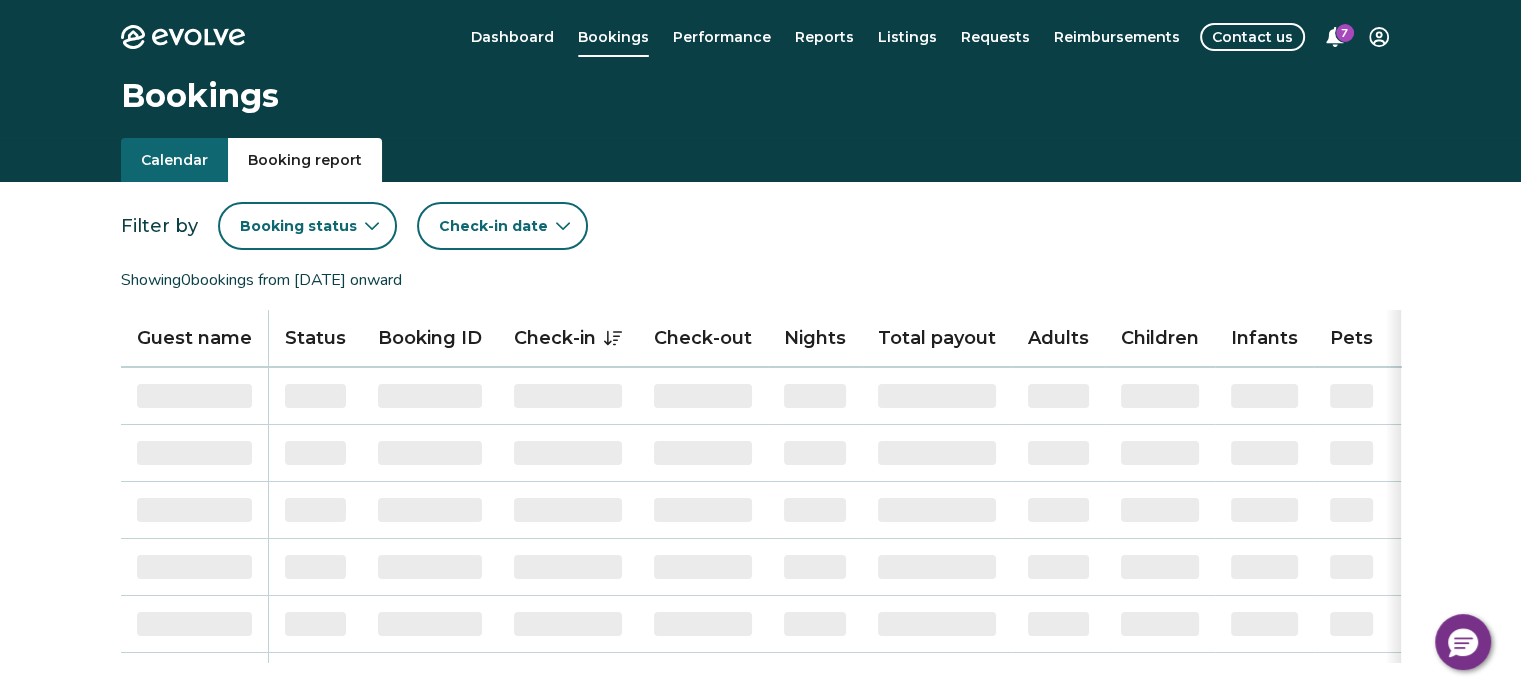 click on "Booking report" at bounding box center [305, 160] 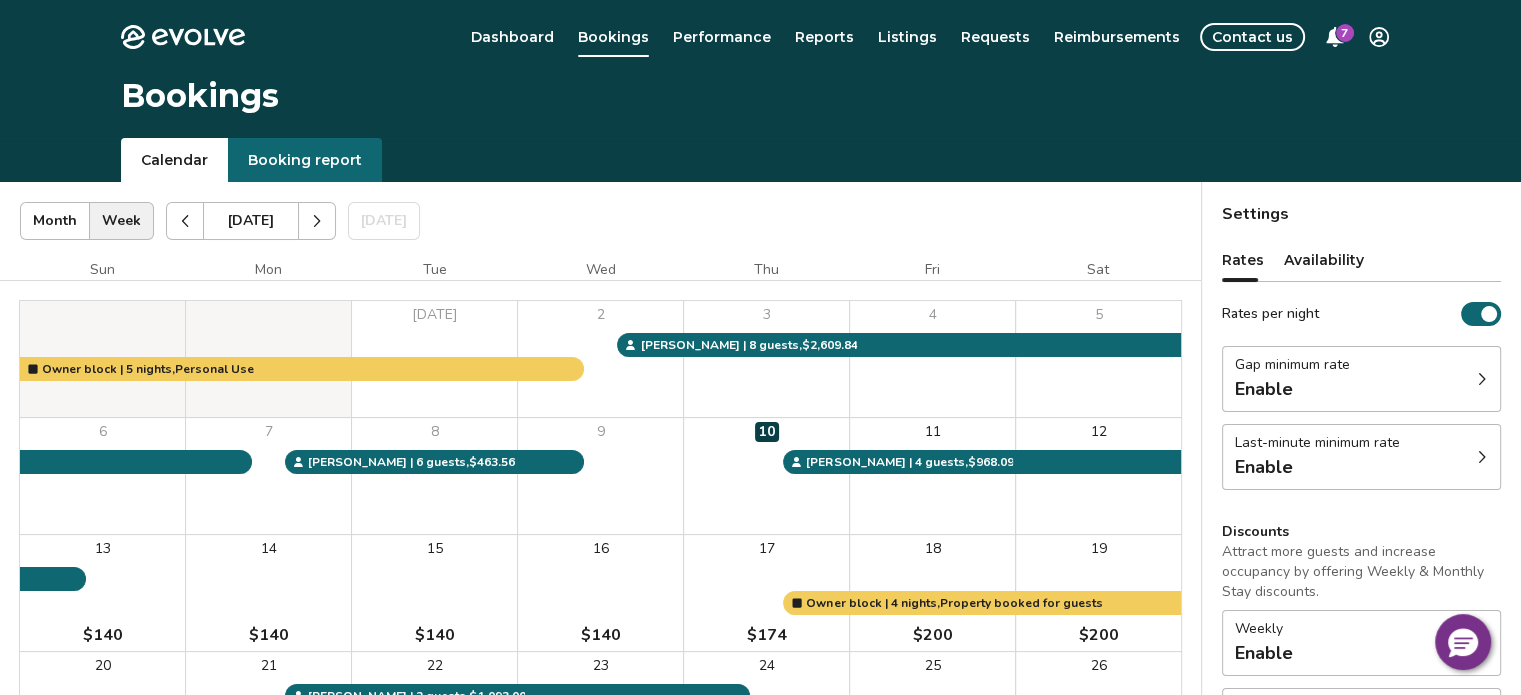 click on "Calendar" at bounding box center (174, 160) 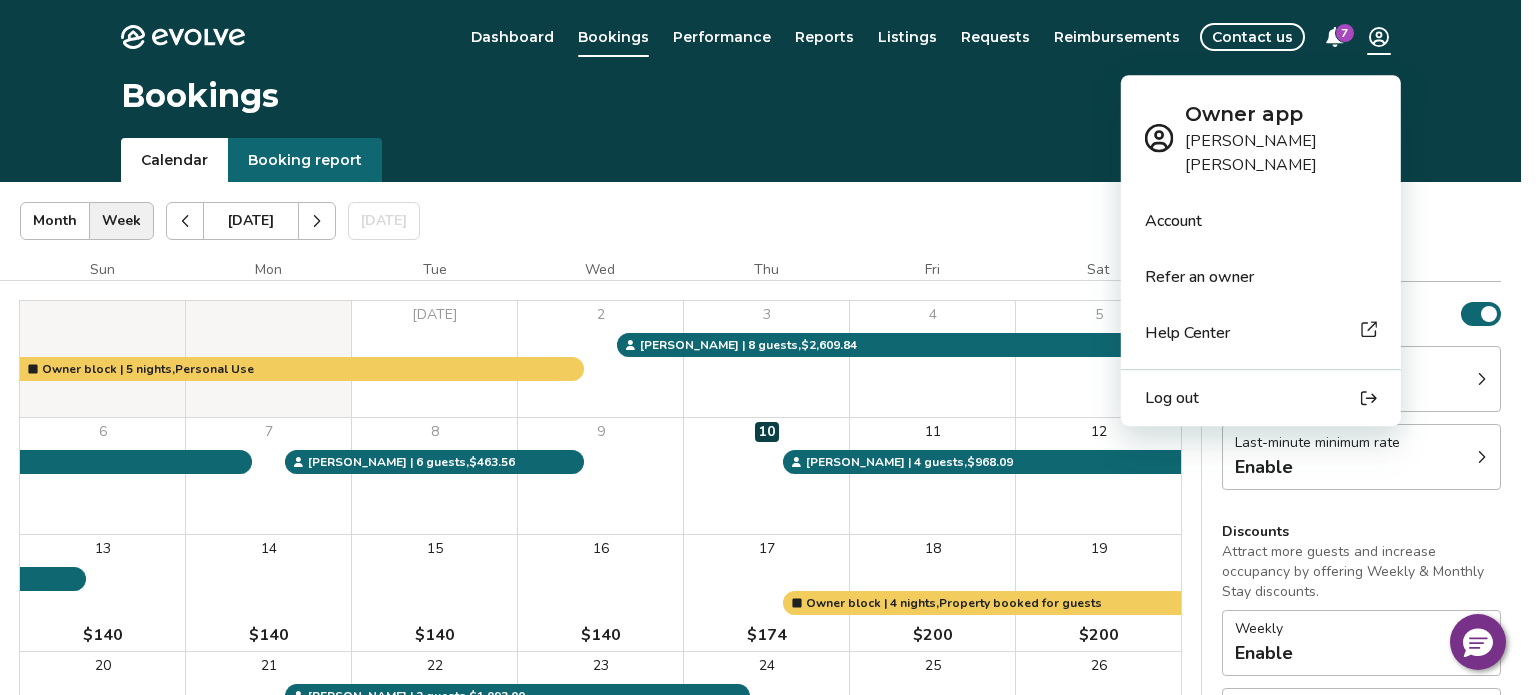 click on "Evolve Dashboard Bookings Performance Reports Listings Requests Reimbursements Contact us 7 Bookings Calendar Booking report [DATE]  | Views Month Week [DATE] [DATE] Settings [GEOGRAPHIC_DATA] [DATE] Sun Mon Tue Wed Thu Fri [DATE] 2 3 4 5 6 7 8 9 10 11 12 13 $140 14 $140 15 $140 16 $140 17 $174 18 $200 19 $200 20 $186 21 22 23 24 $196 25 $251 26 $261 27 $198 28 $204 29 $204 30 $204 31 $179 Owner block | 5 nights,  Personal Use Owner block | 4 nights,  Personal Use Owner block | 4 nights,  Property booked for guests [PERSON_NAME] | 8 guests ,  $2,609.84 [PERSON_NAME] | 4 guests ,  $968.09 [PERSON_NAME] | 2 guests ,  $1,093.00 [PERSON_NAME] | 4 guests ,  $798.79 [PERSON_NAME] | 6 guests ,  $463.56 Booking Pending Evolve/Owner Settings Rates Availability Rates per night Gap minimum rate Enable Last-minute minimum rate Enable Discounts Attract more guests and increase occupancy by offering Weekly & Monthly Stay discounts. Weekly Enable Monthly Enable View rates, policies, & fees Gap minimum rate Enable Enable Weekly discount" at bounding box center (768, 517) 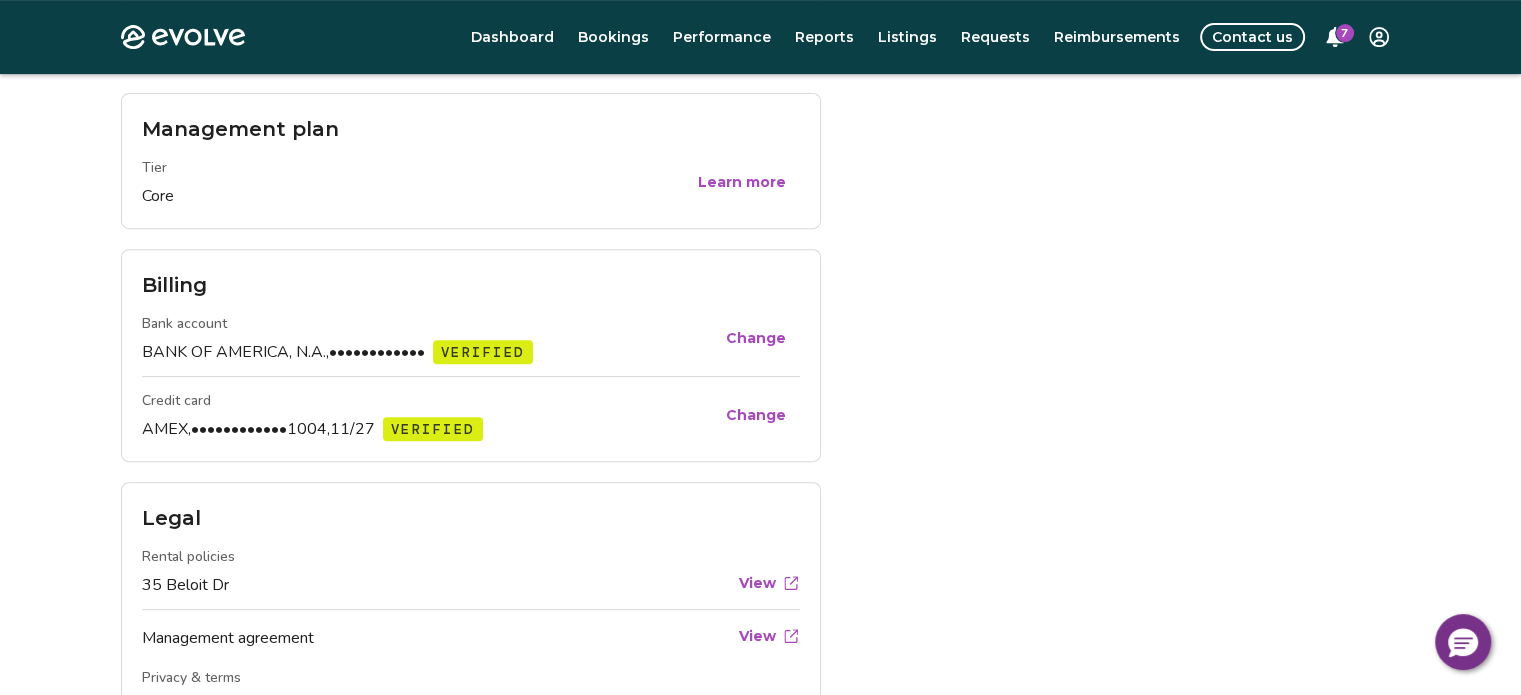 scroll, scrollTop: 800, scrollLeft: 0, axis: vertical 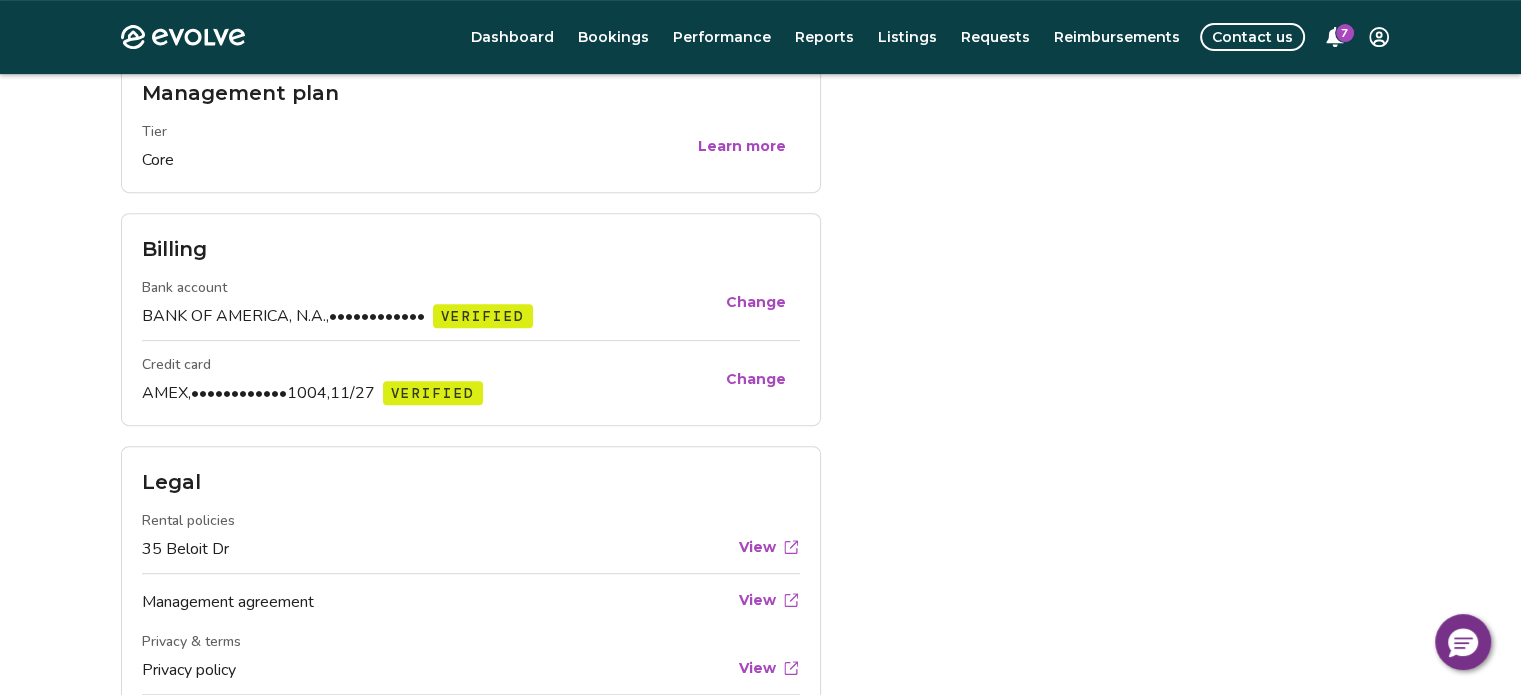 click on "Change" at bounding box center (756, 302) 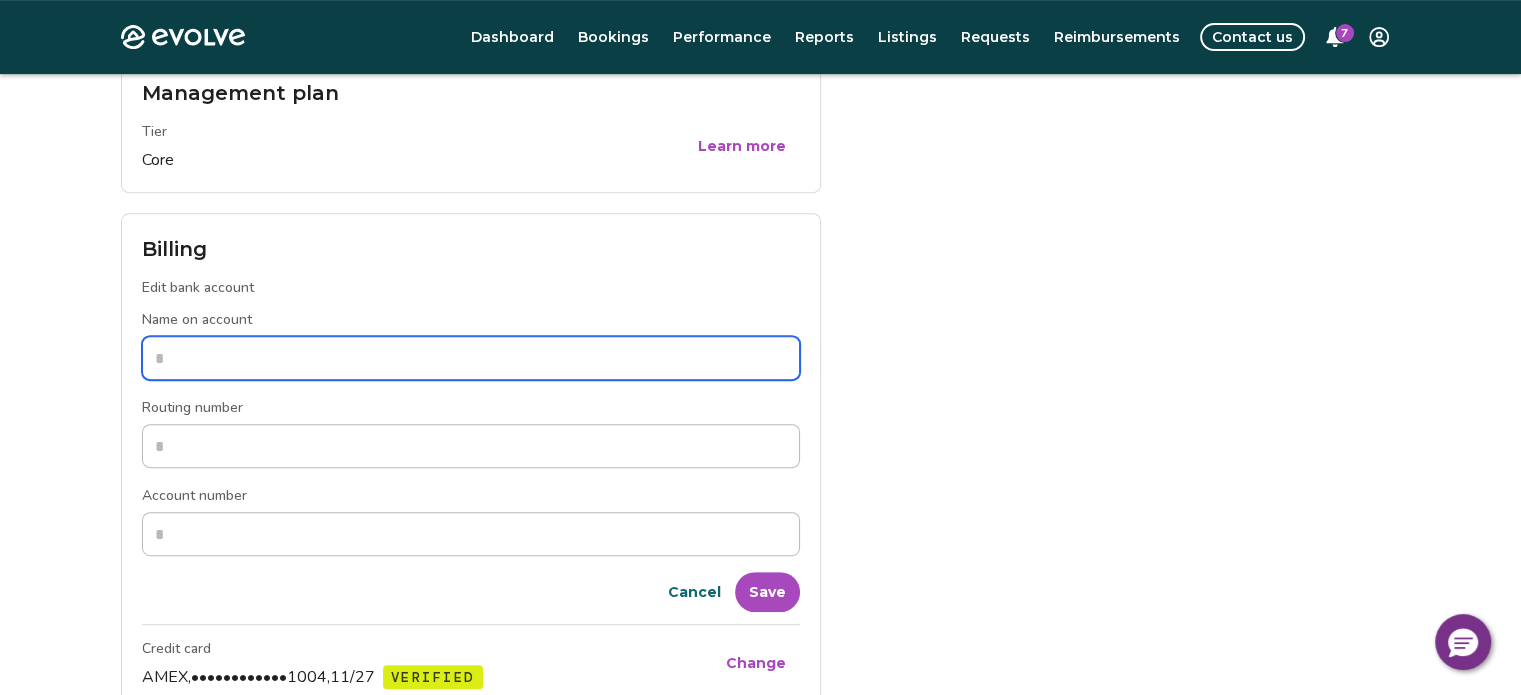 click on "Name on account" at bounding box center (471, 358) 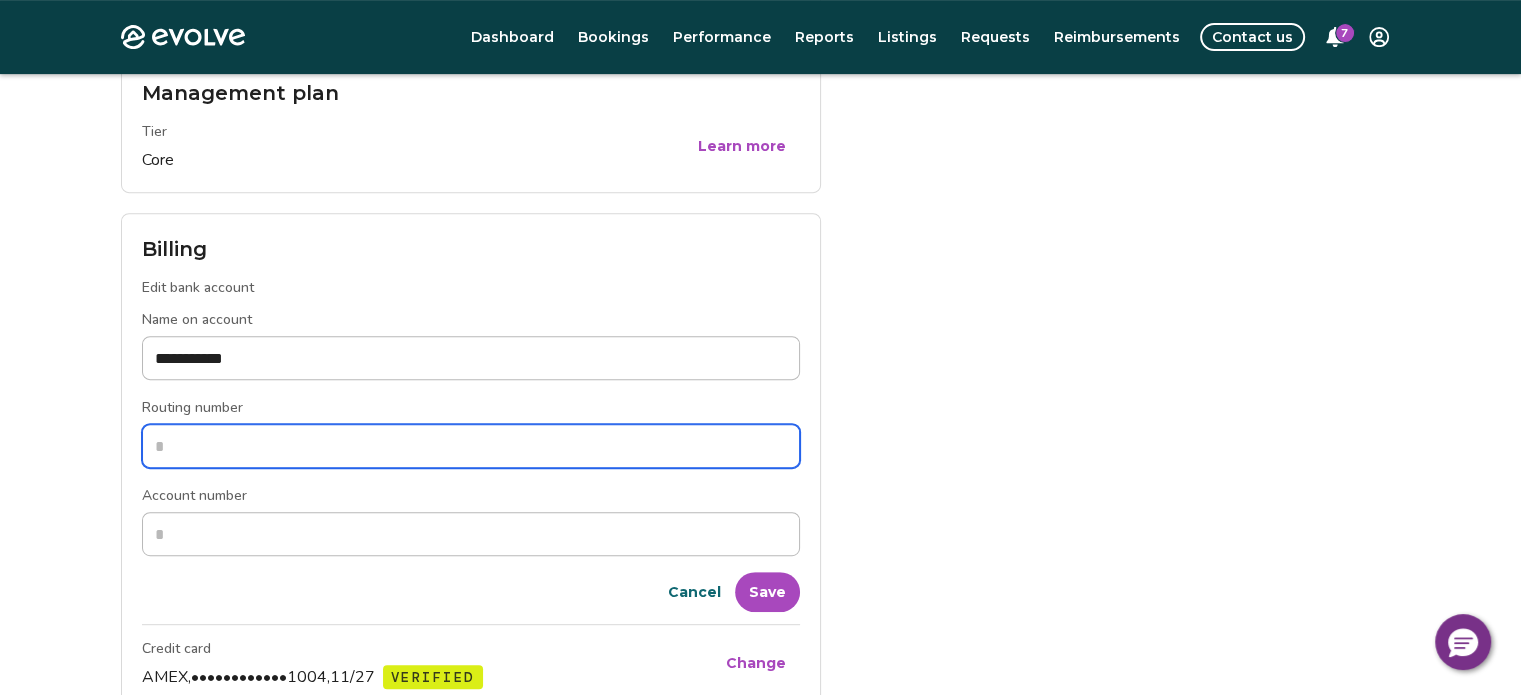 click on "Routing number" at bounding box center [471, 446] 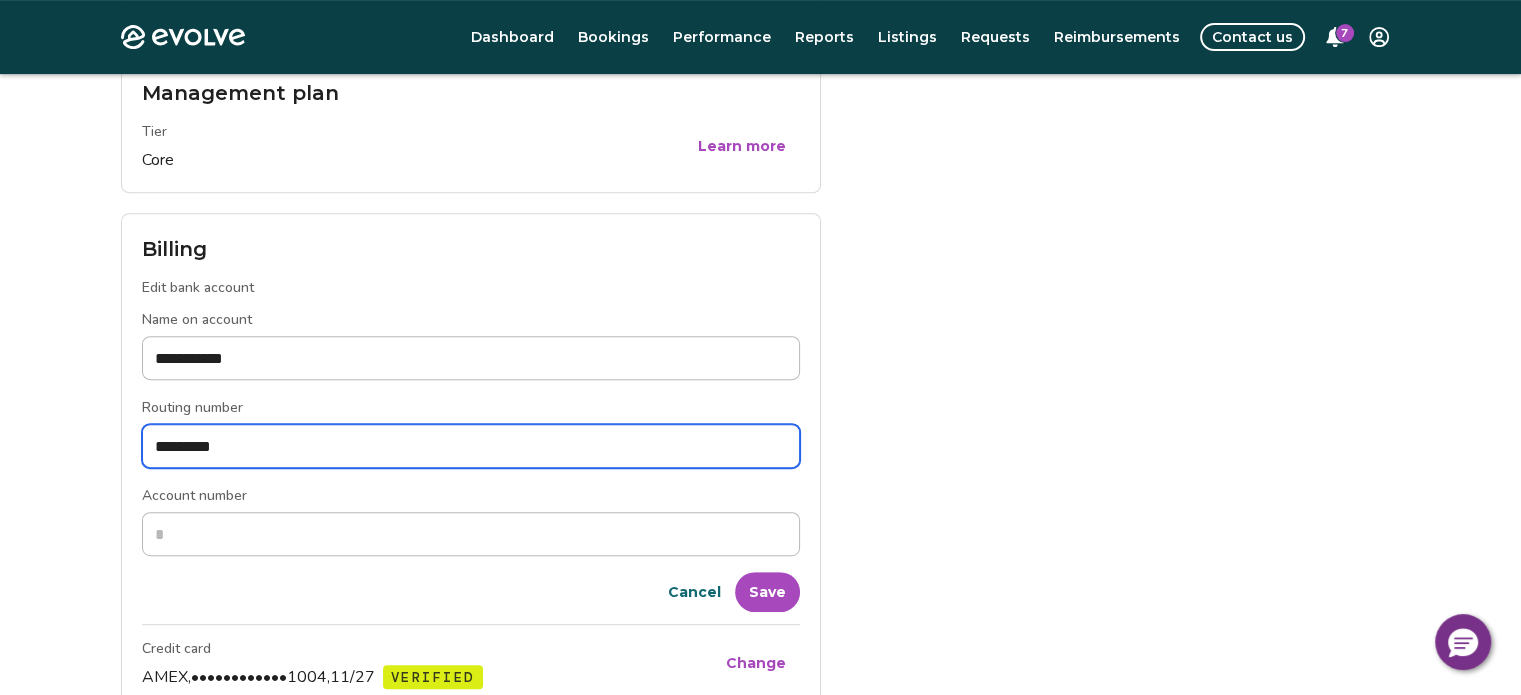 type on "*********" 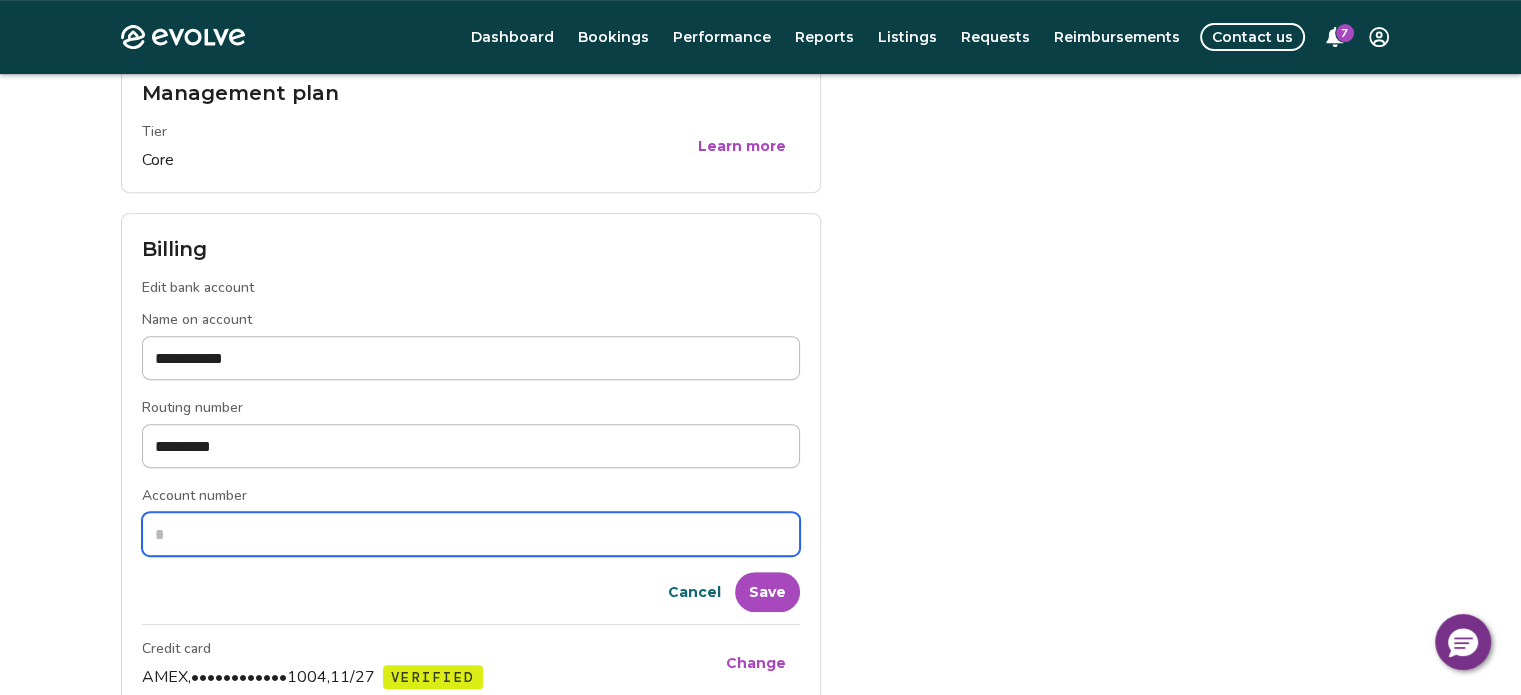 click on "Account number" at bounding box center [471, 534] 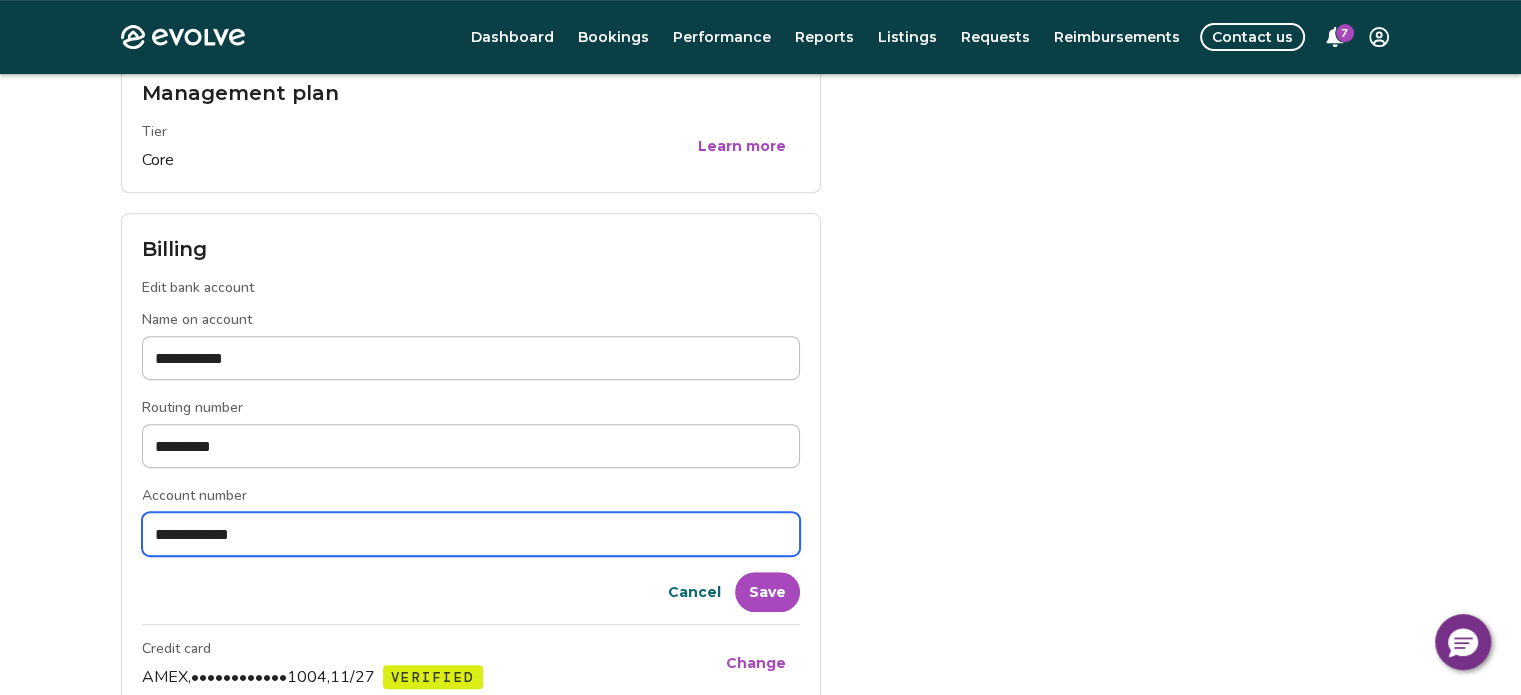 scroll, scrollTop: 900, scrollLeft: 0, axis: vertical 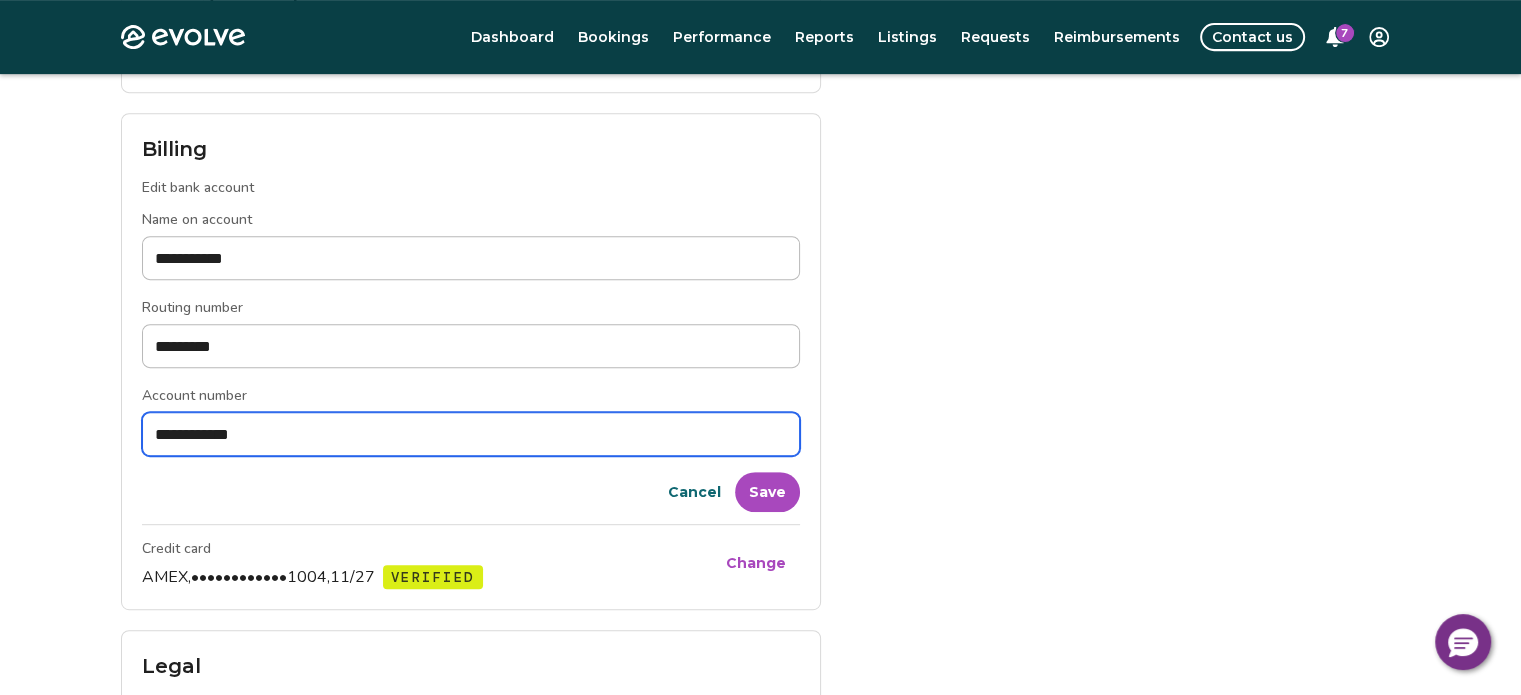 type on "**********" 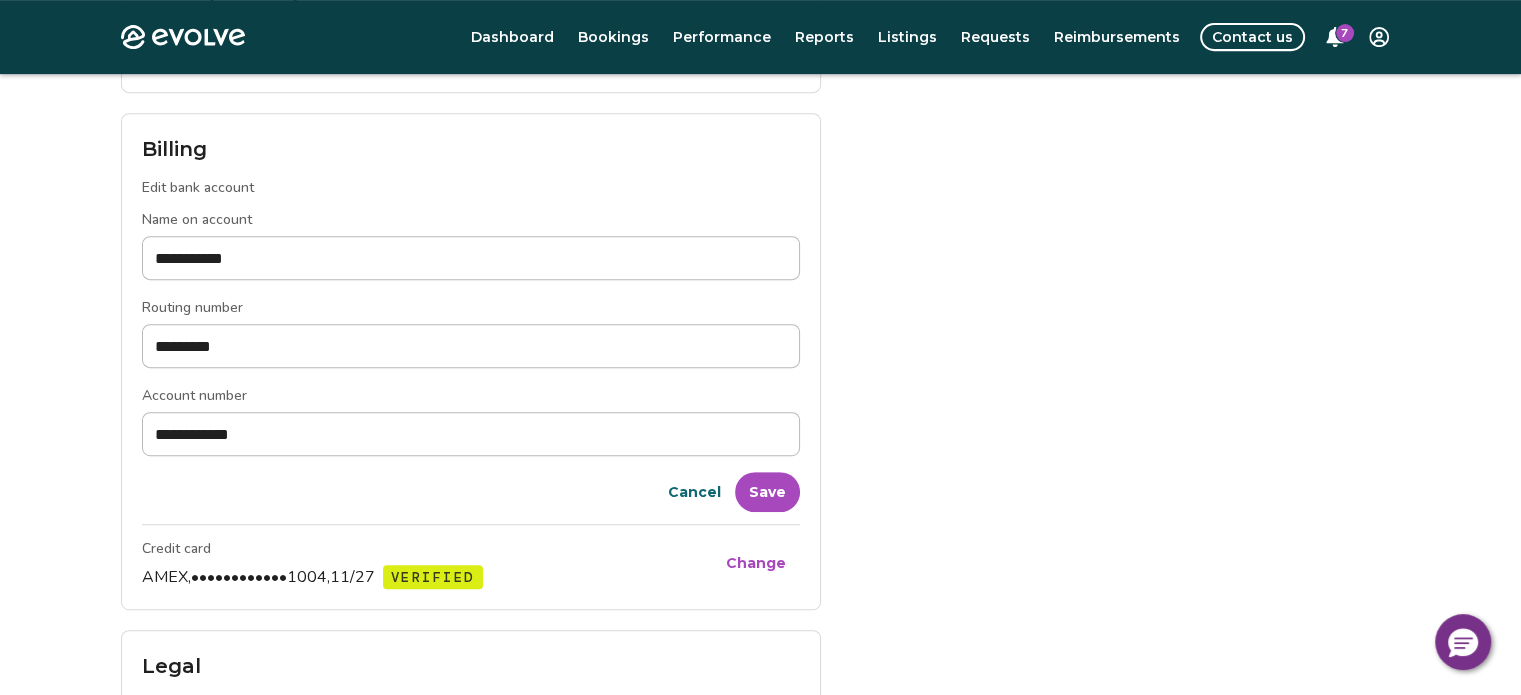 click on "Save" at bounding box center (767, 492) 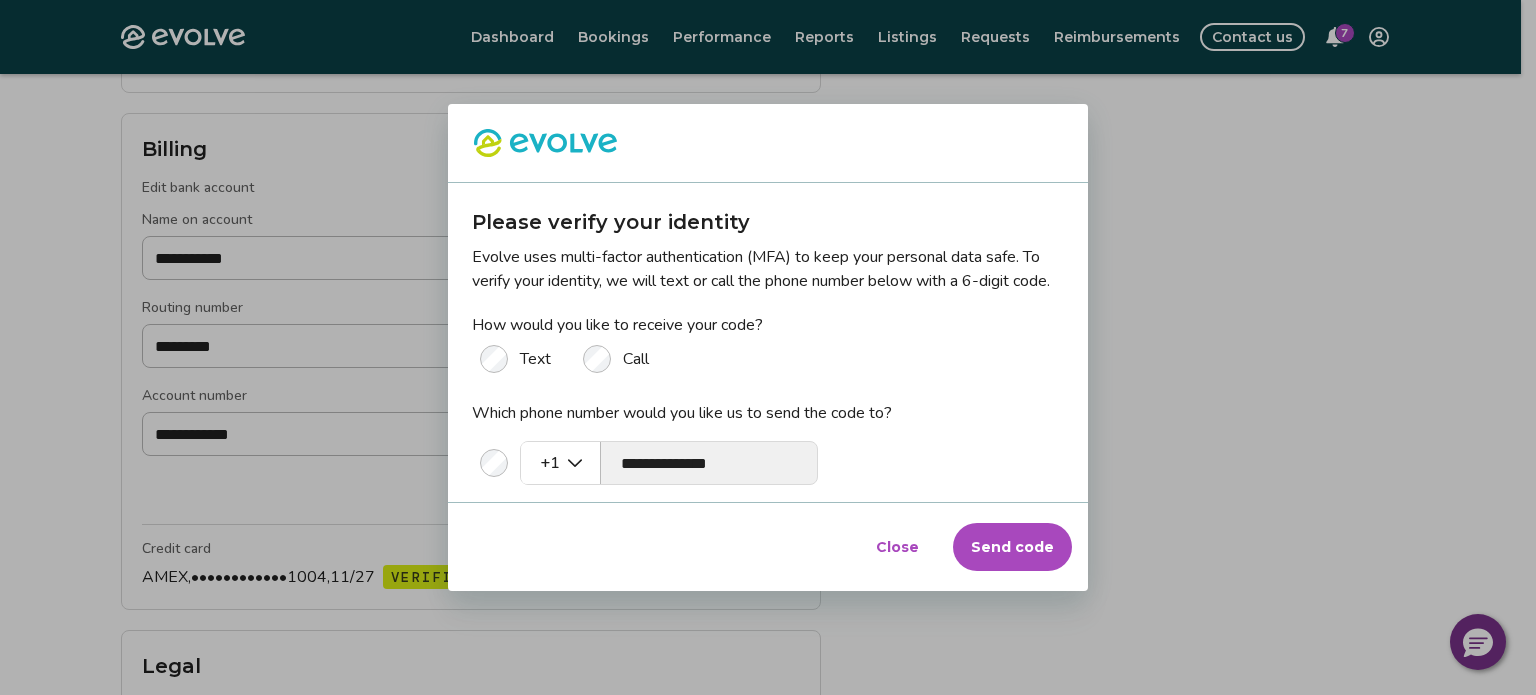 click on "Send code" at bounding box center [1012, 547] 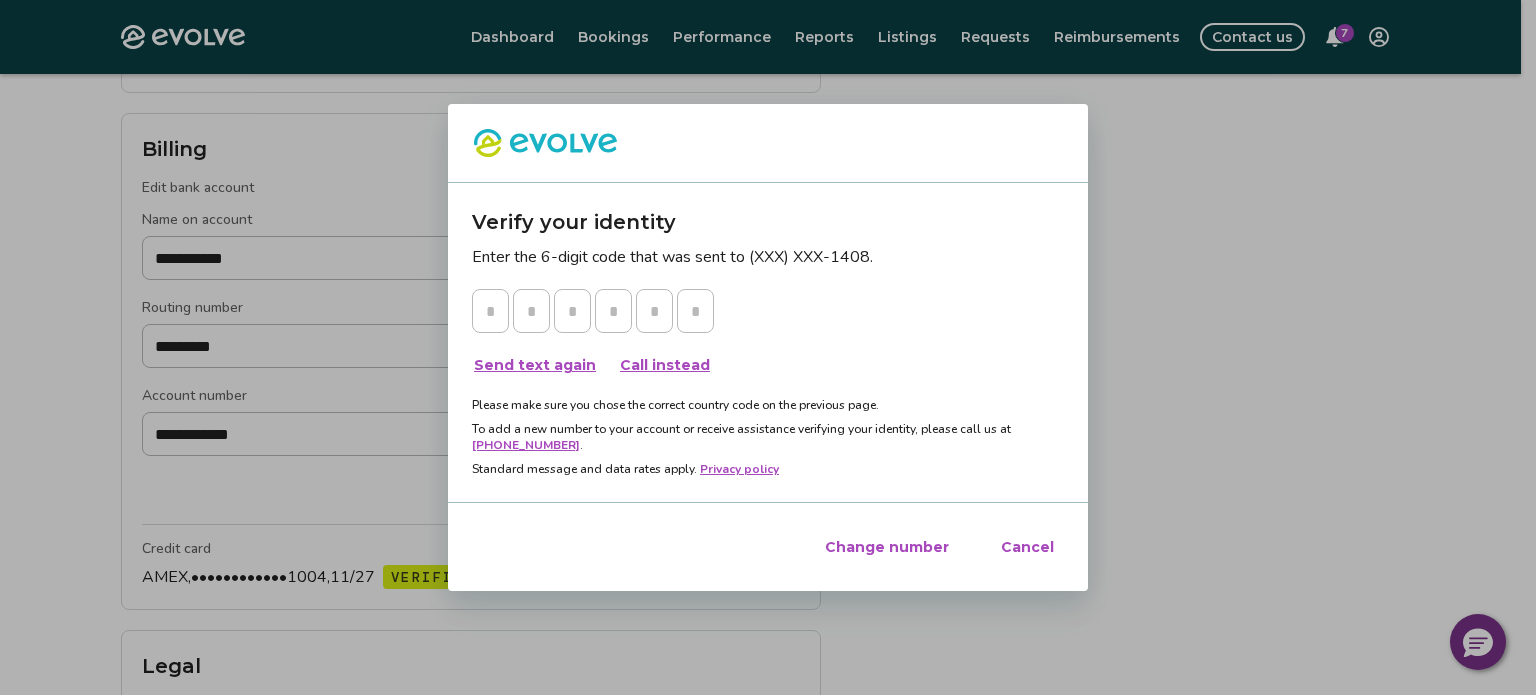 type on "*" 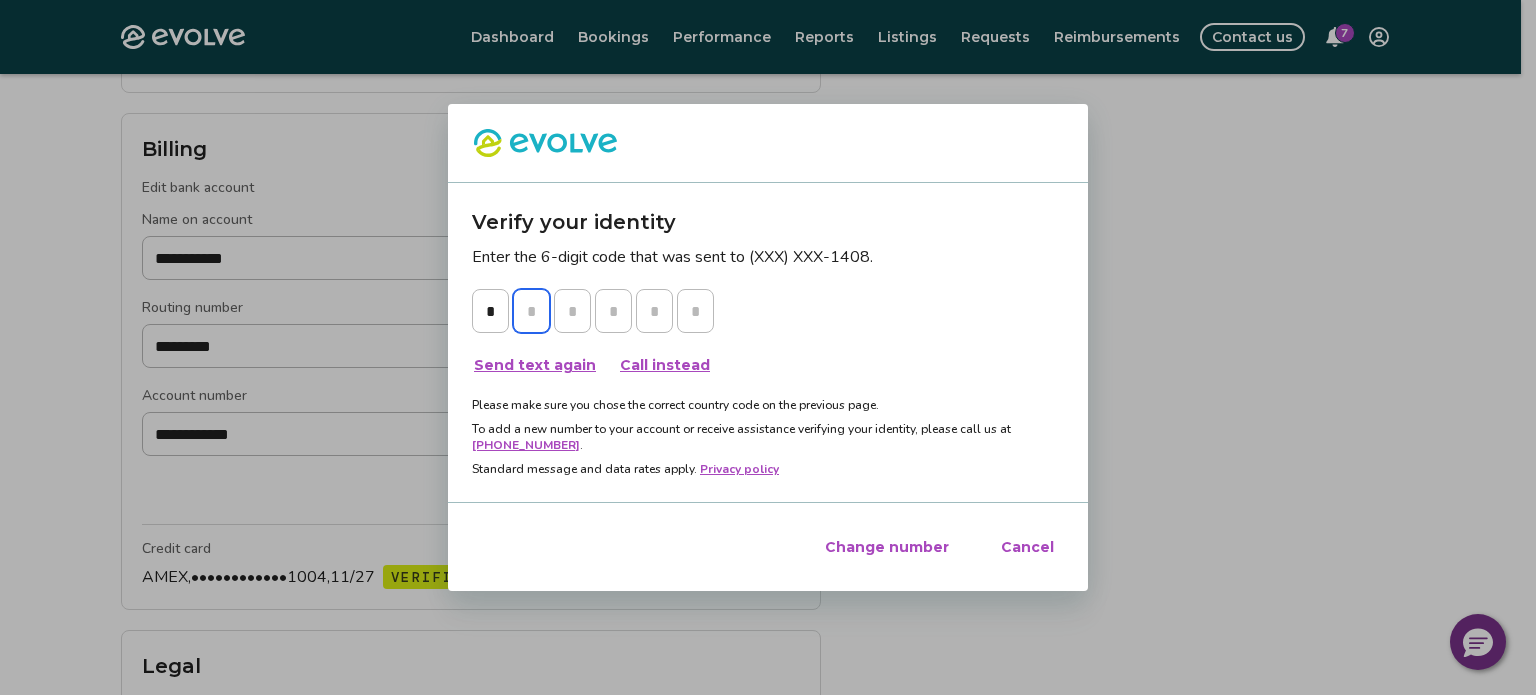 type on "*" 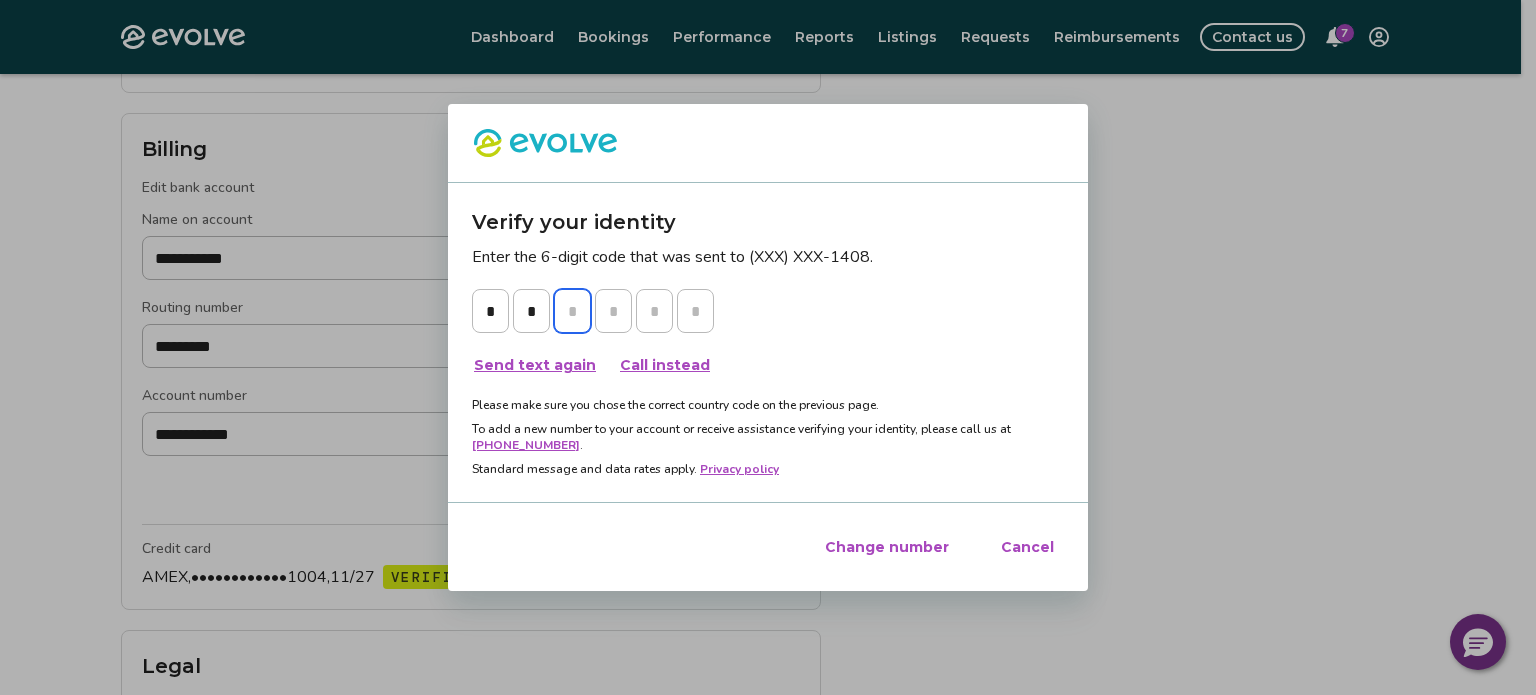 type on "*" 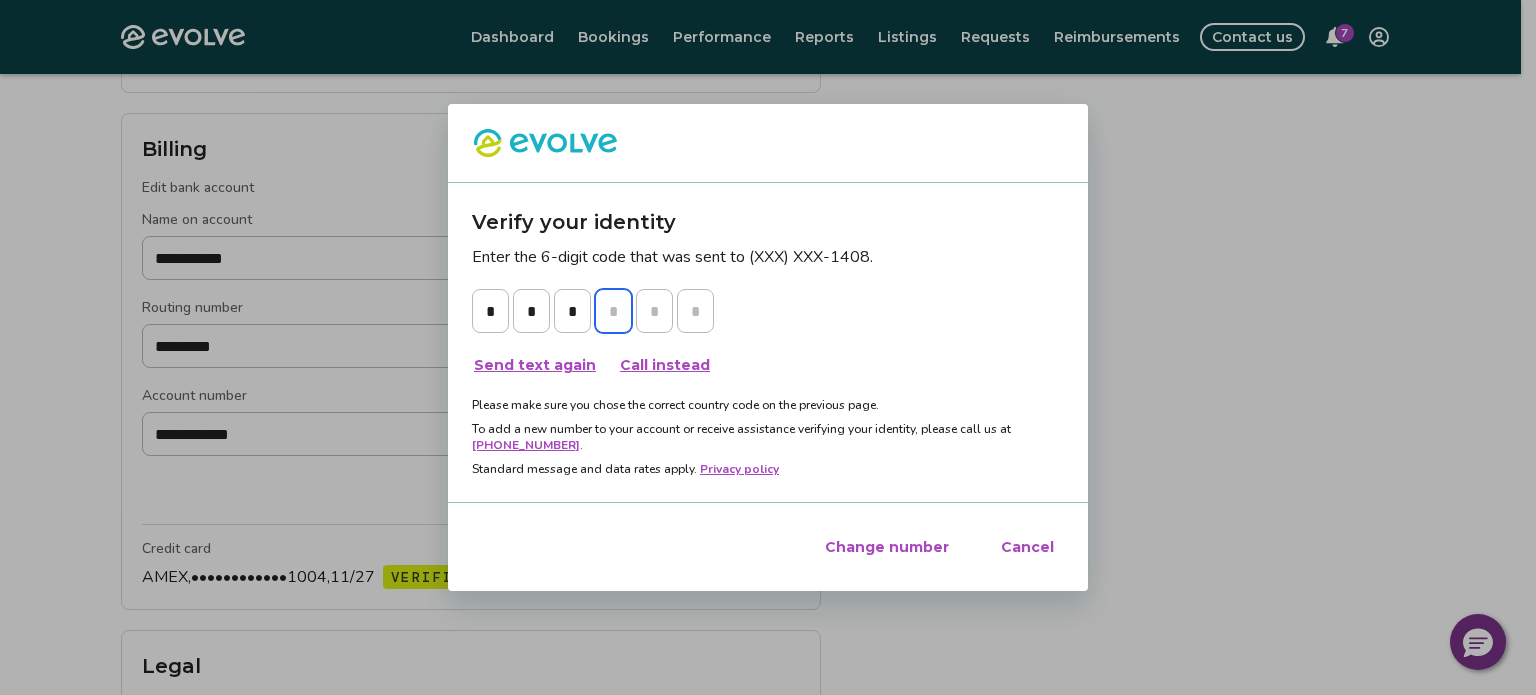 type on "*" 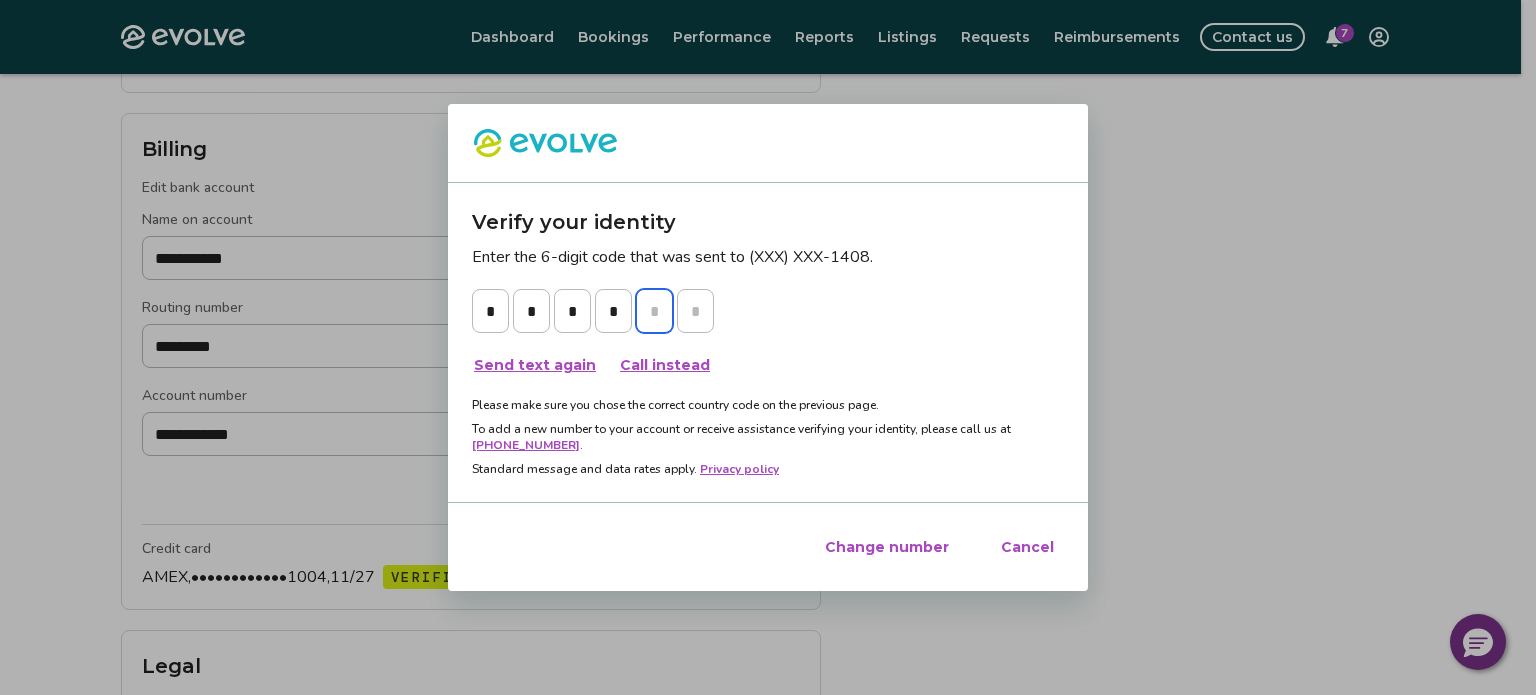 type on "*" 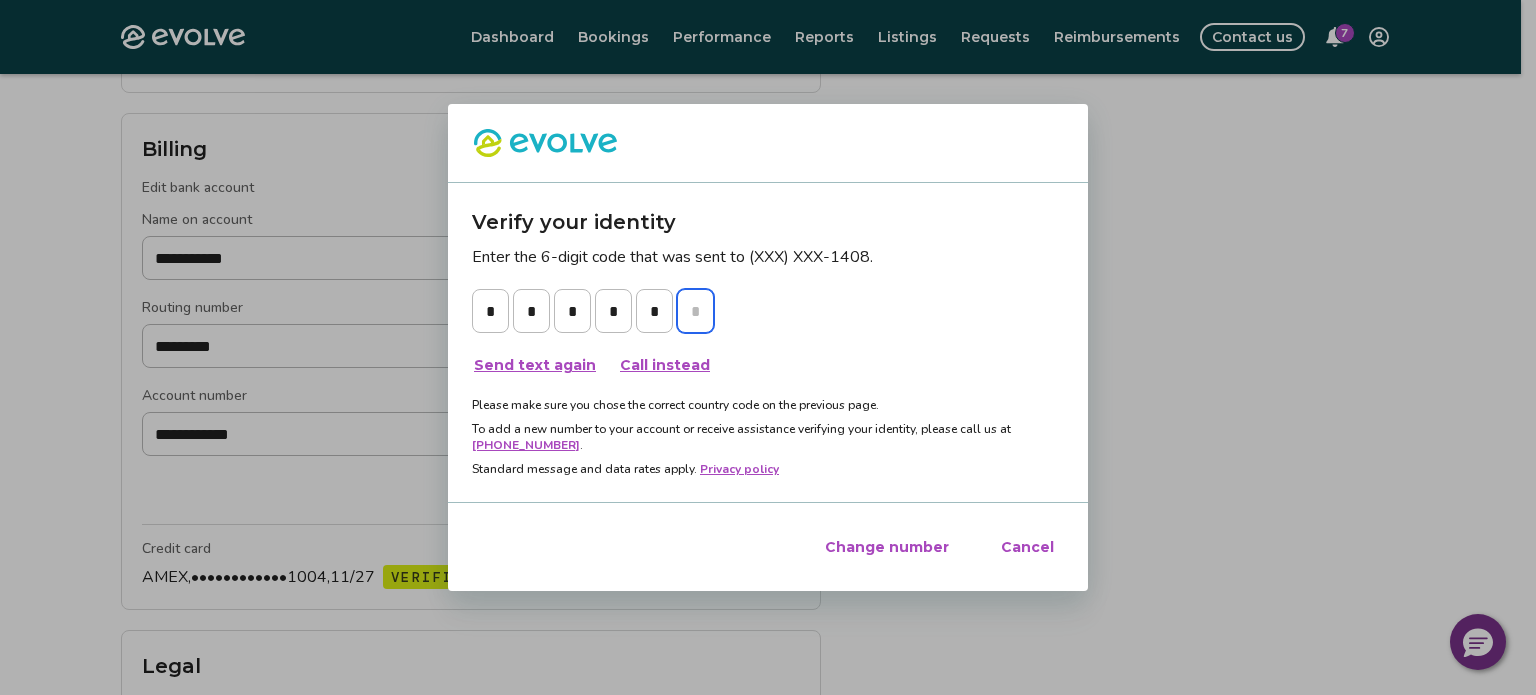 type on "*" 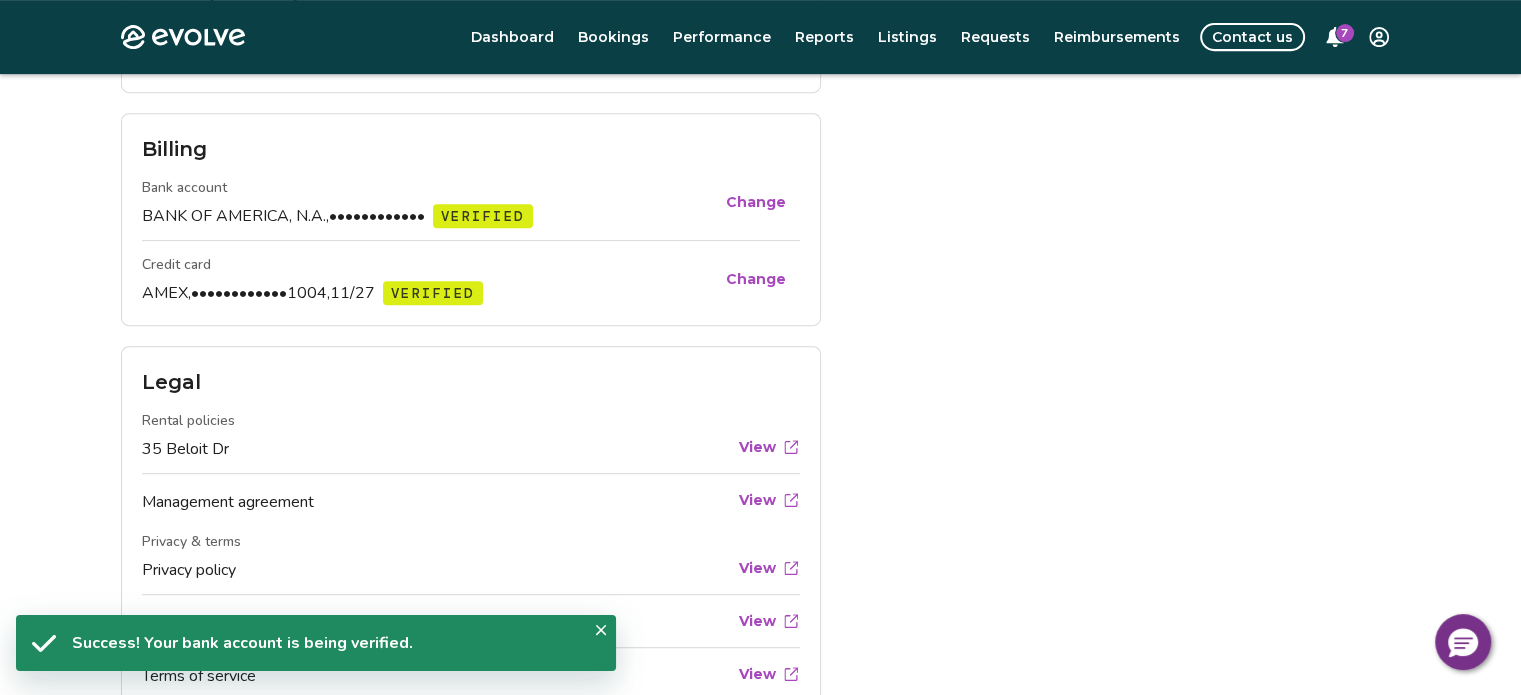 click on "Change" at bounding box center [756, 202] 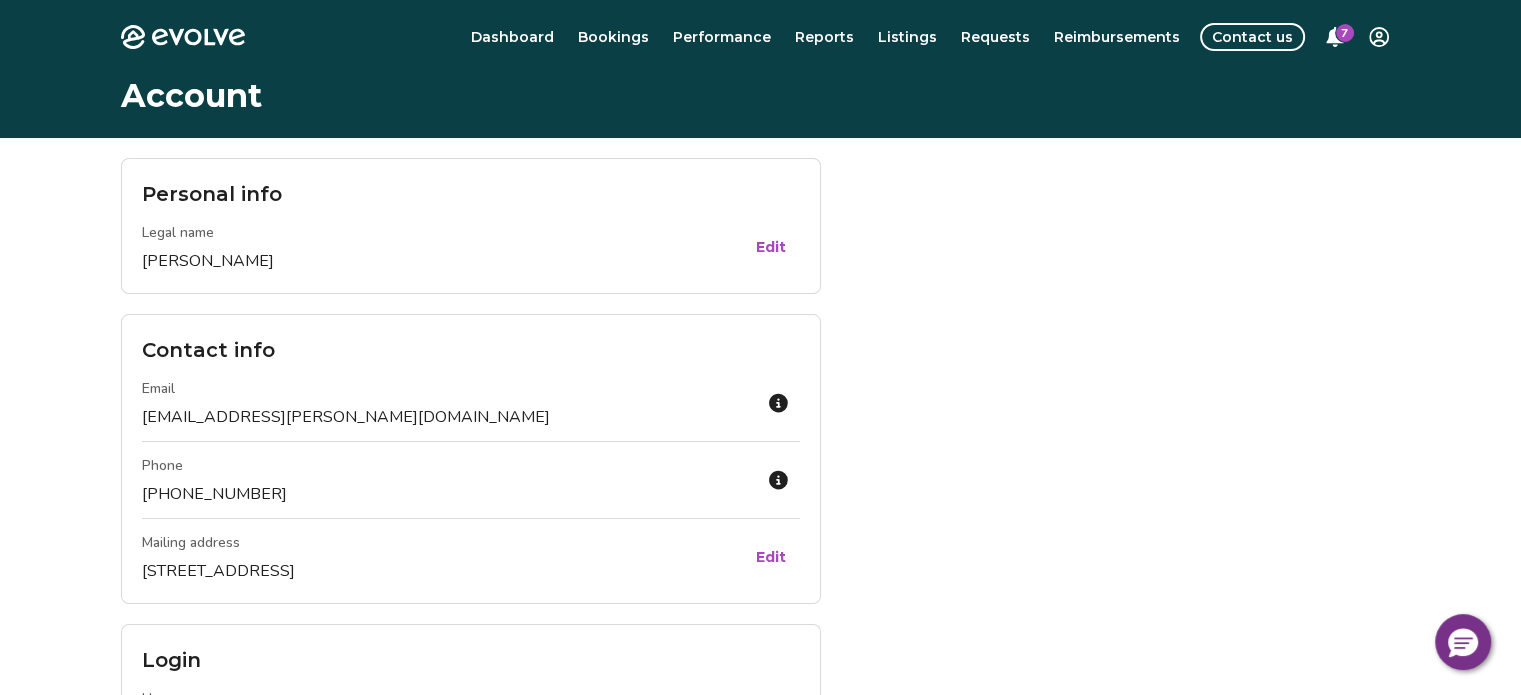 scroll, scrollTop: 0, scrollLeft: 0, axis: both 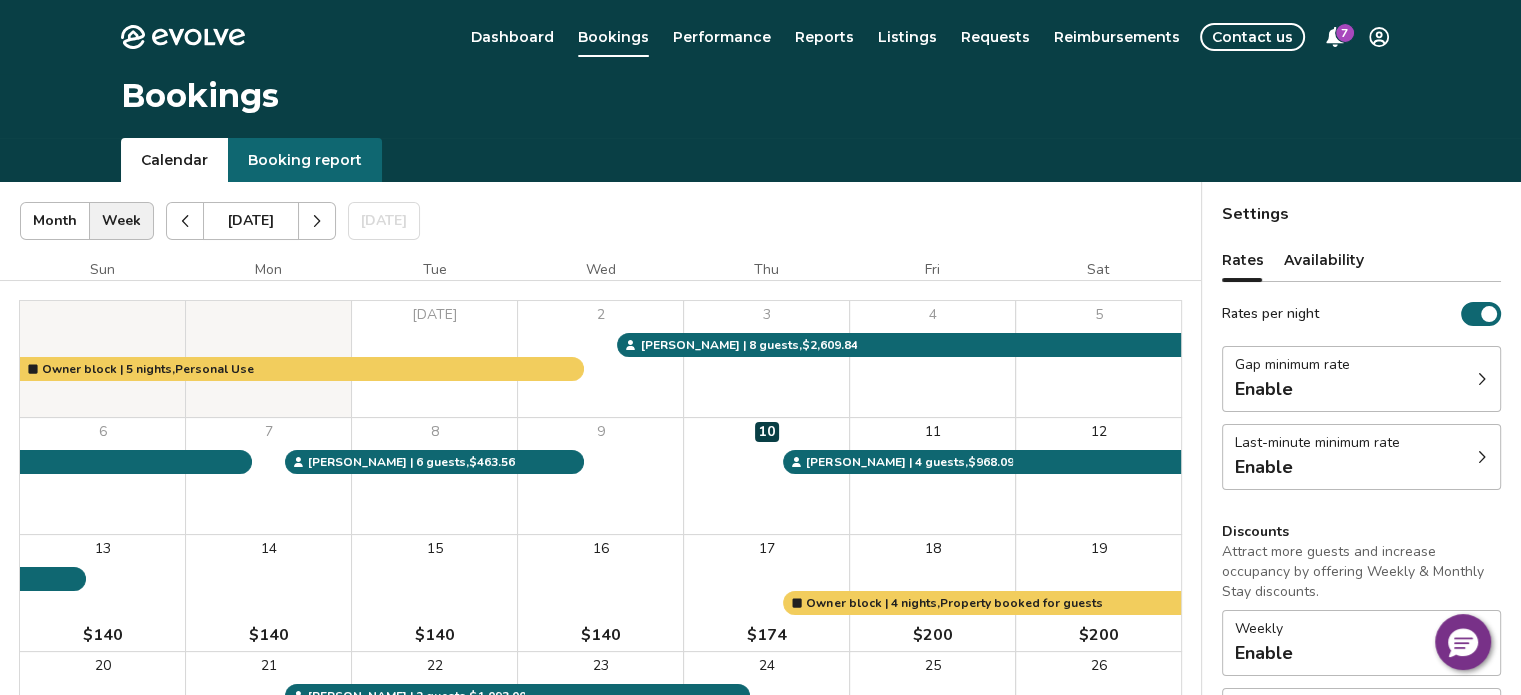 click on "Calendar Booking report" at bounding box center [760, 160] 